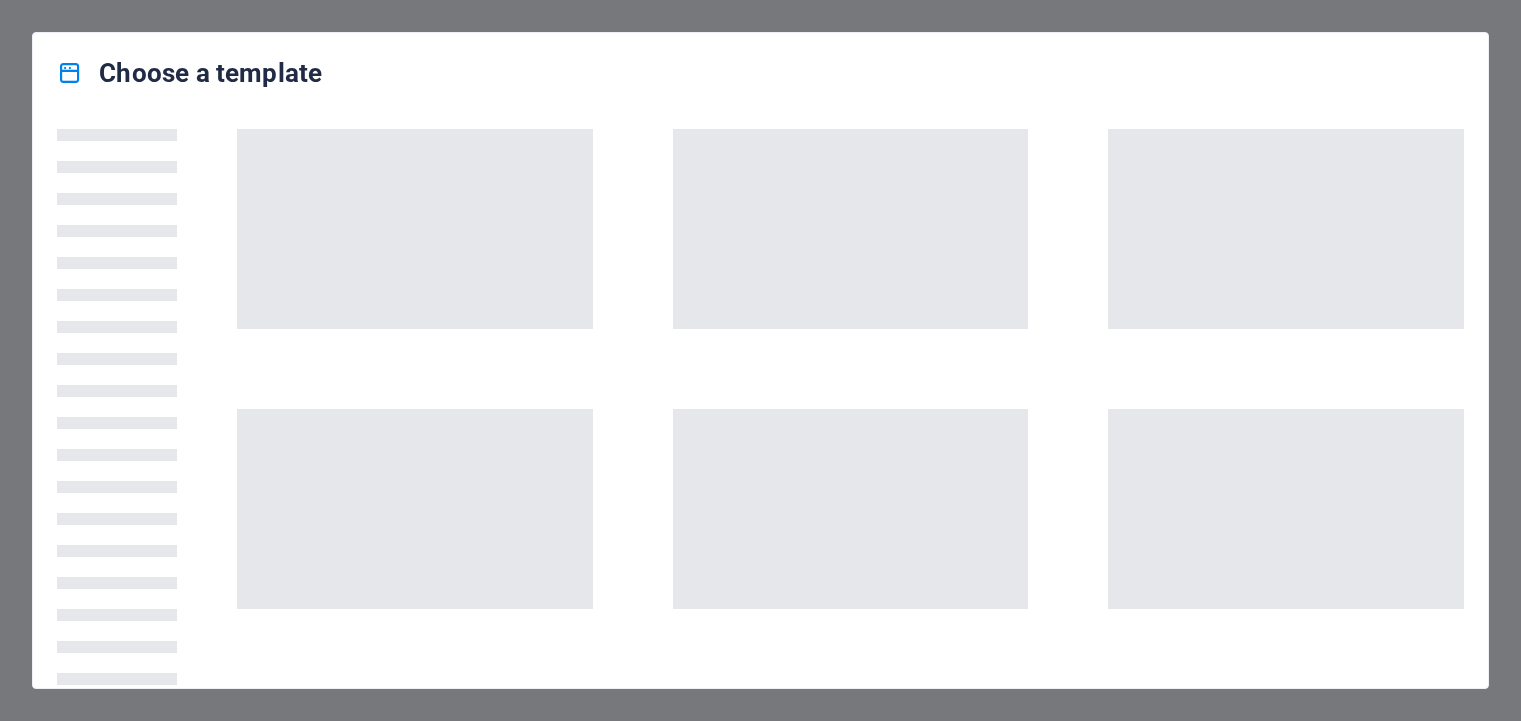 scroll, scrollTop: 0, scrollLeft: 0, axis: both 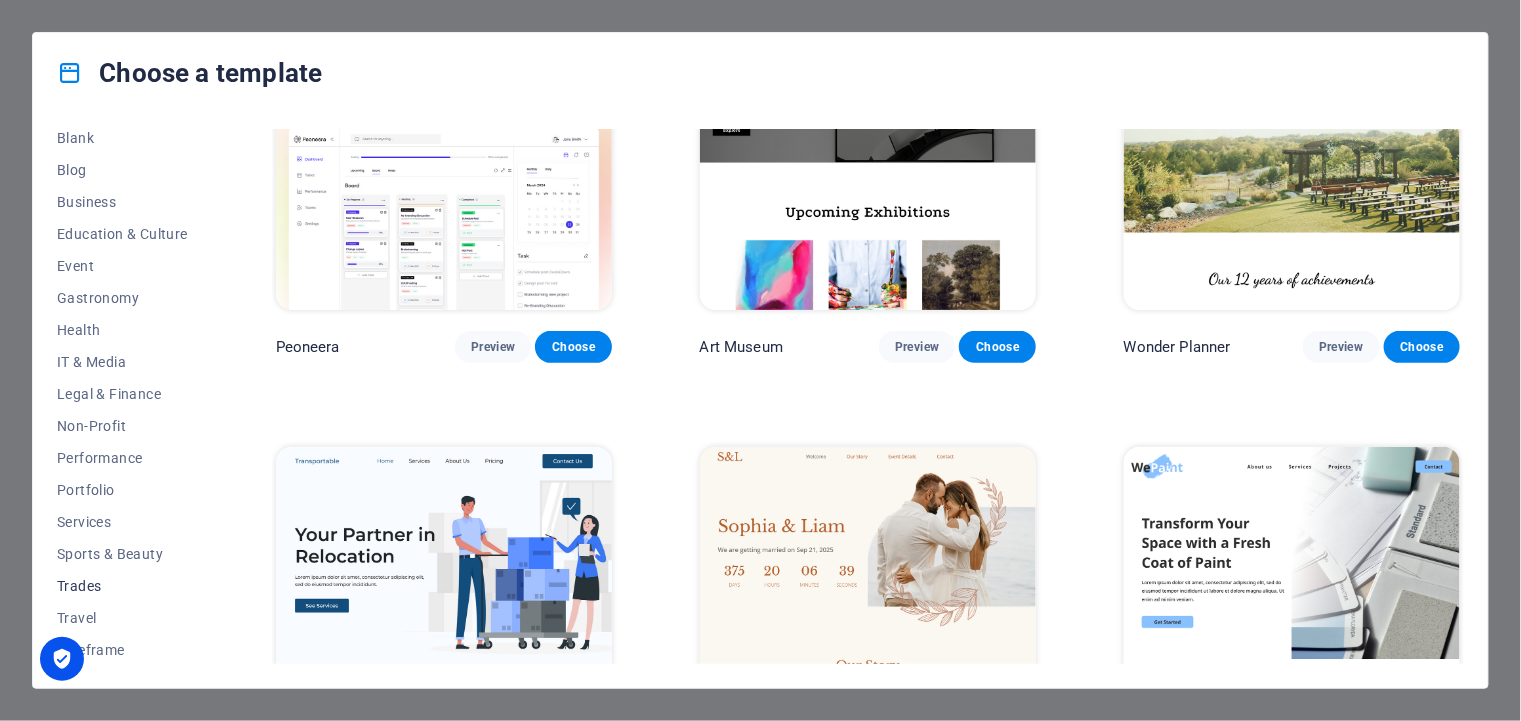 click on "Trades" at bounding box center [122, 586] 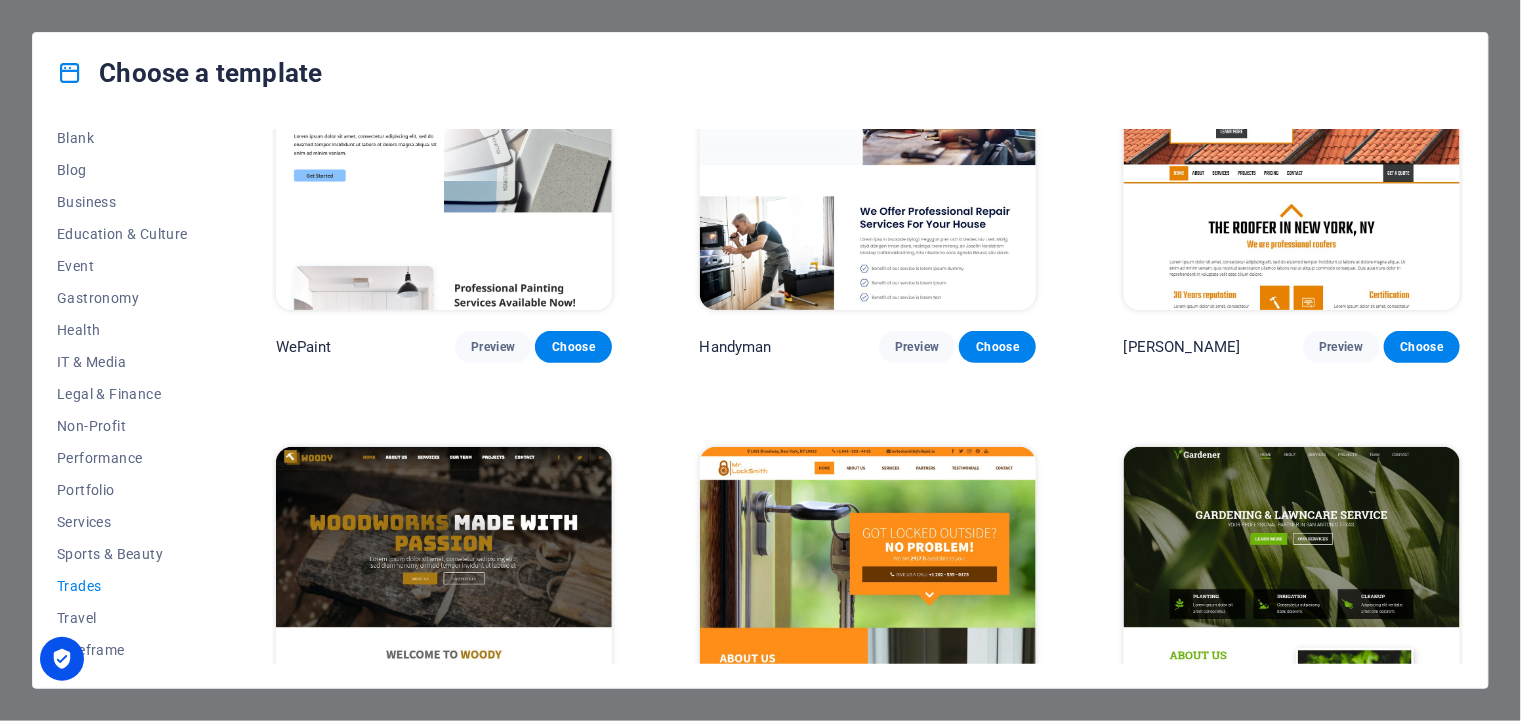 scroll, scrollTop: 0, scrollLeft: 0, axis: both 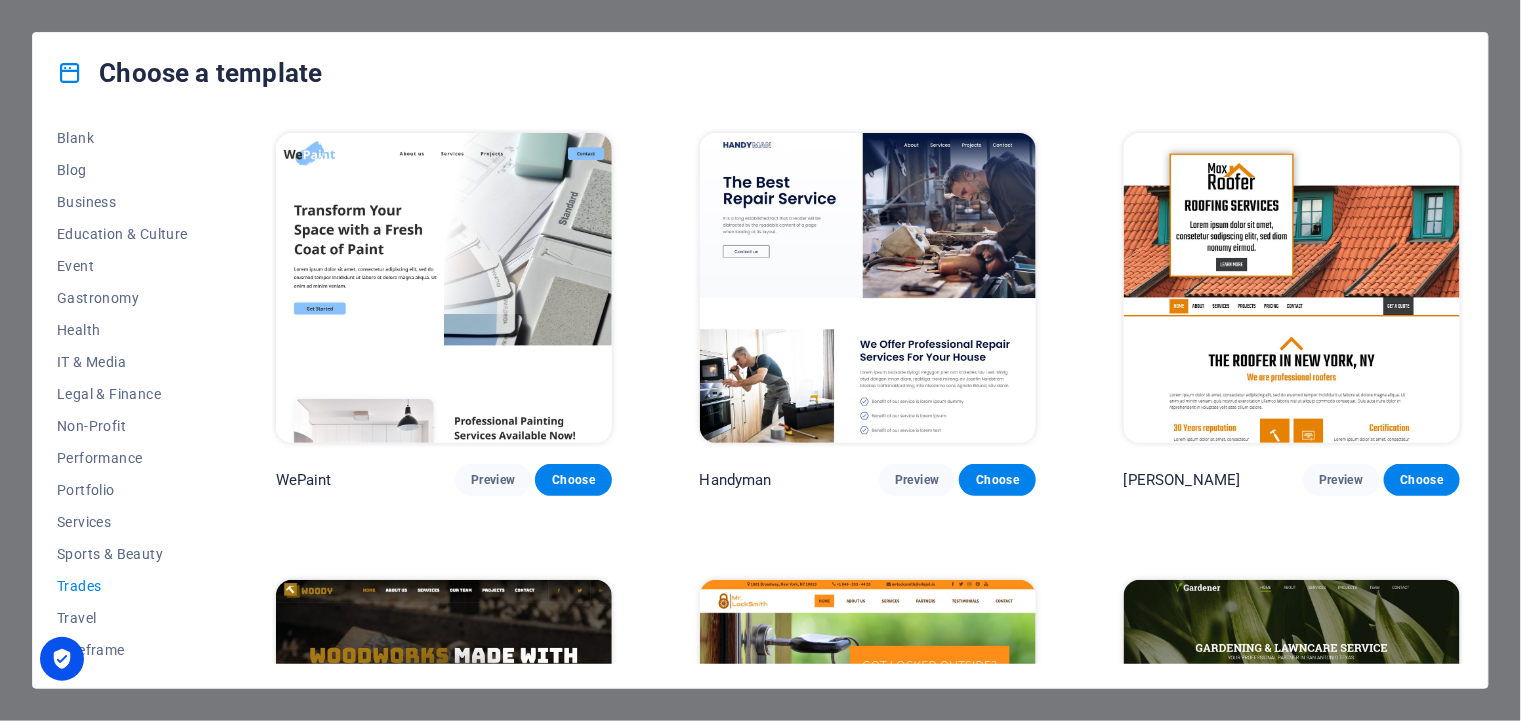 click on "Trades" at bounding box center [122, 586] 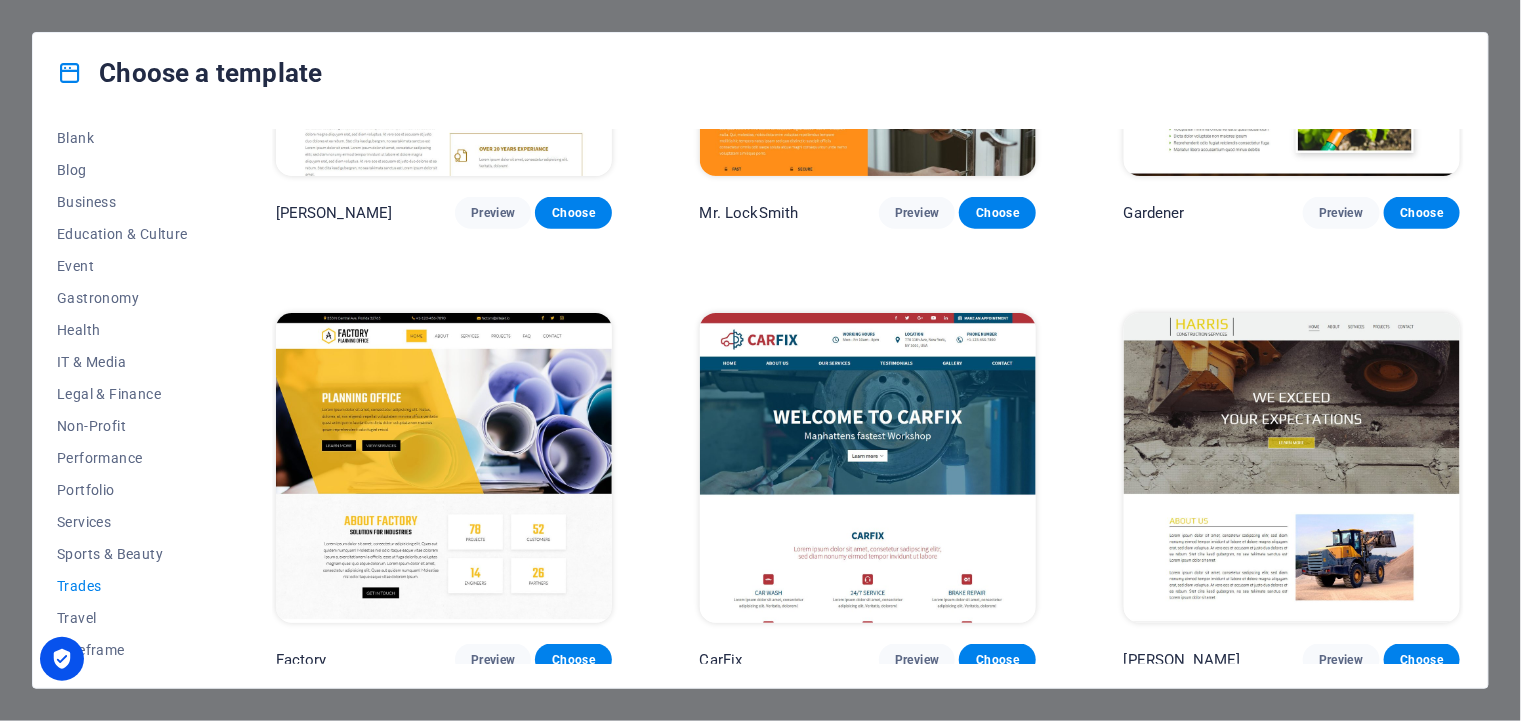 scroll, scrollTop: 716, scrollLeft: 0, axis: vertical 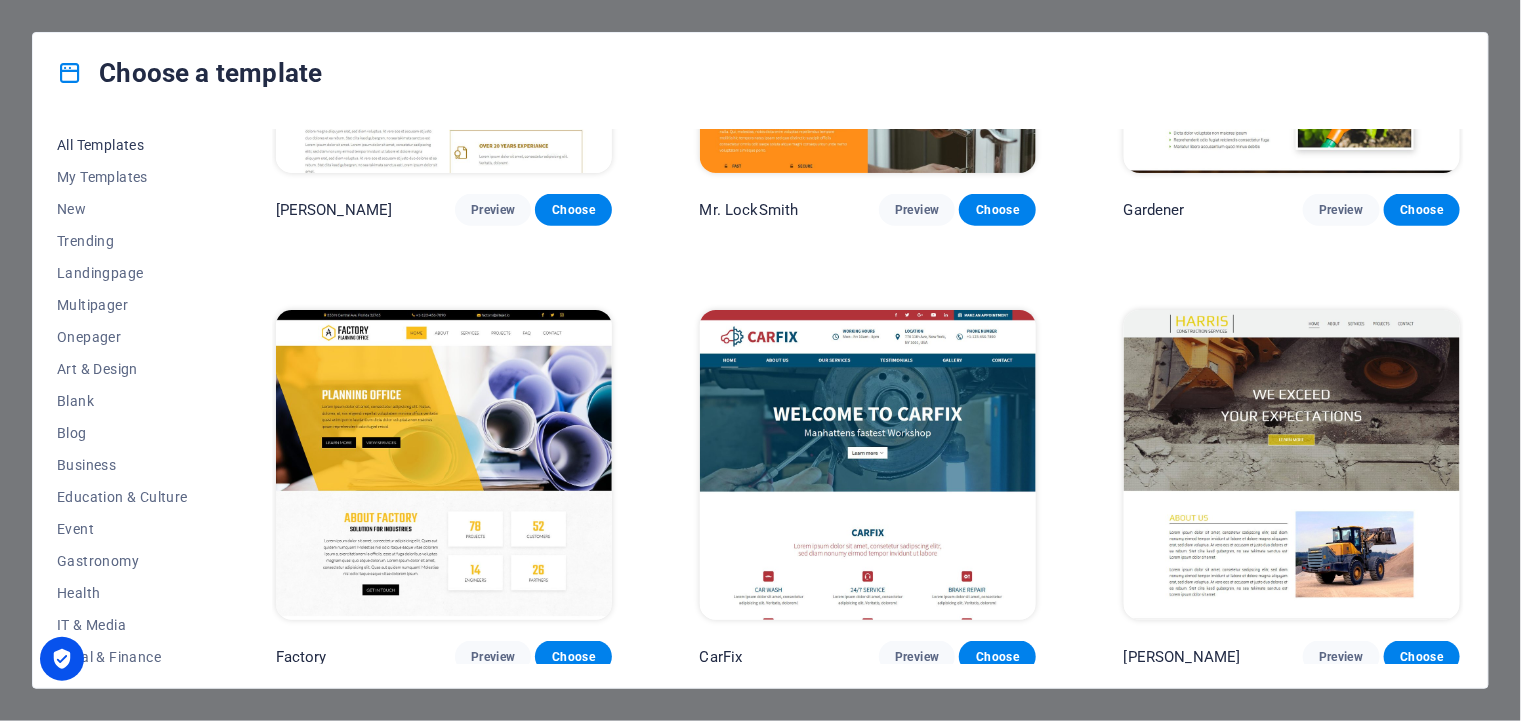 click on "All Templates" at bounding box center (122, 145) 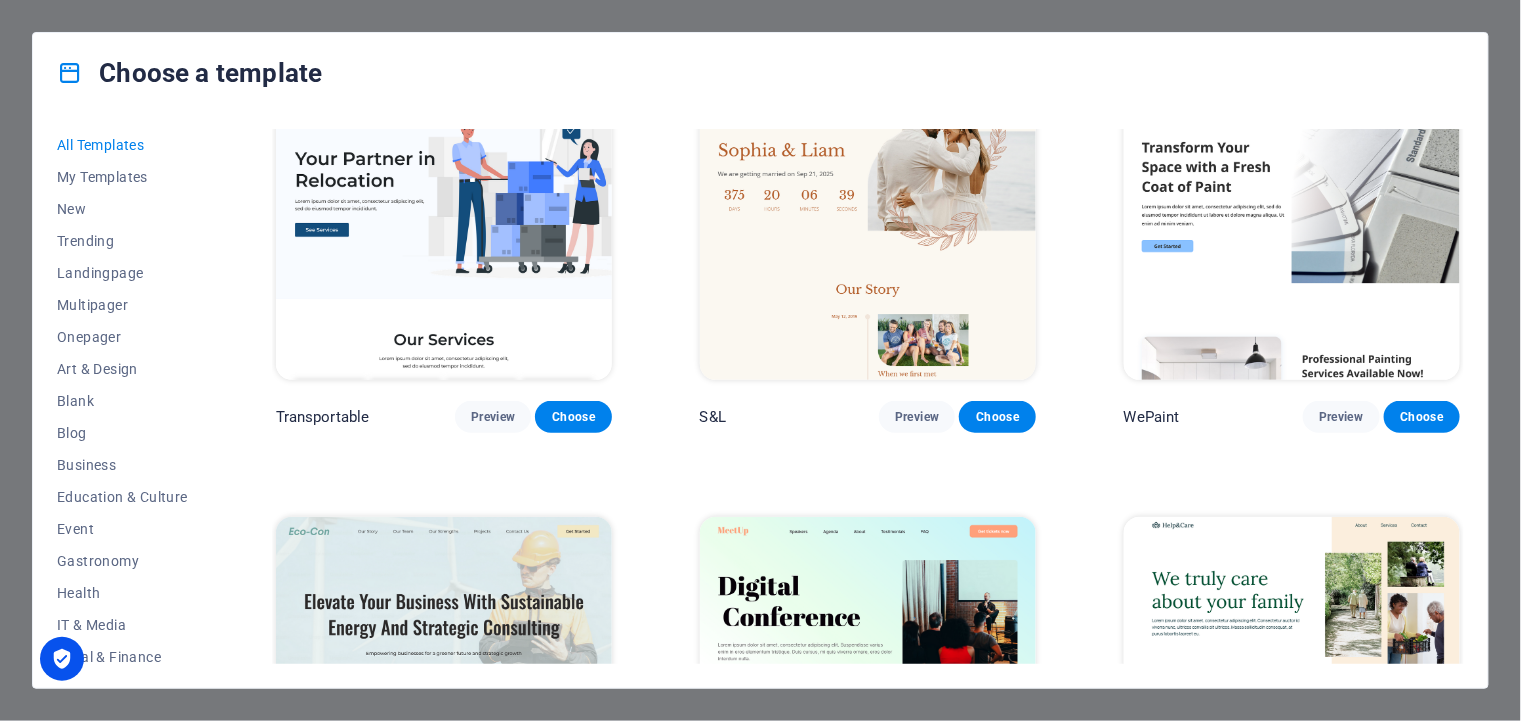 scroll, scrollTop: 0, scrollLeft: 0, axis: both 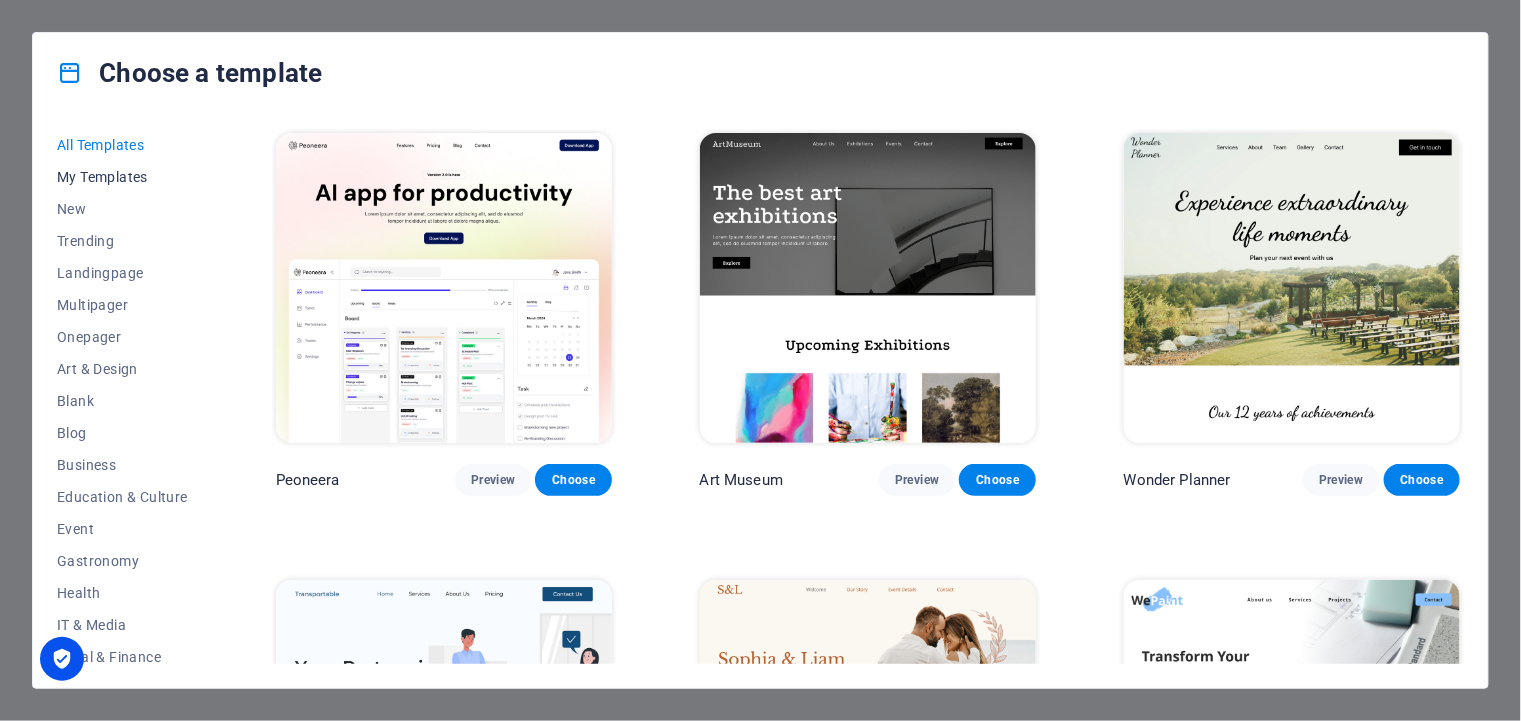 click on "My Templates" at bounding box center (122, 177) 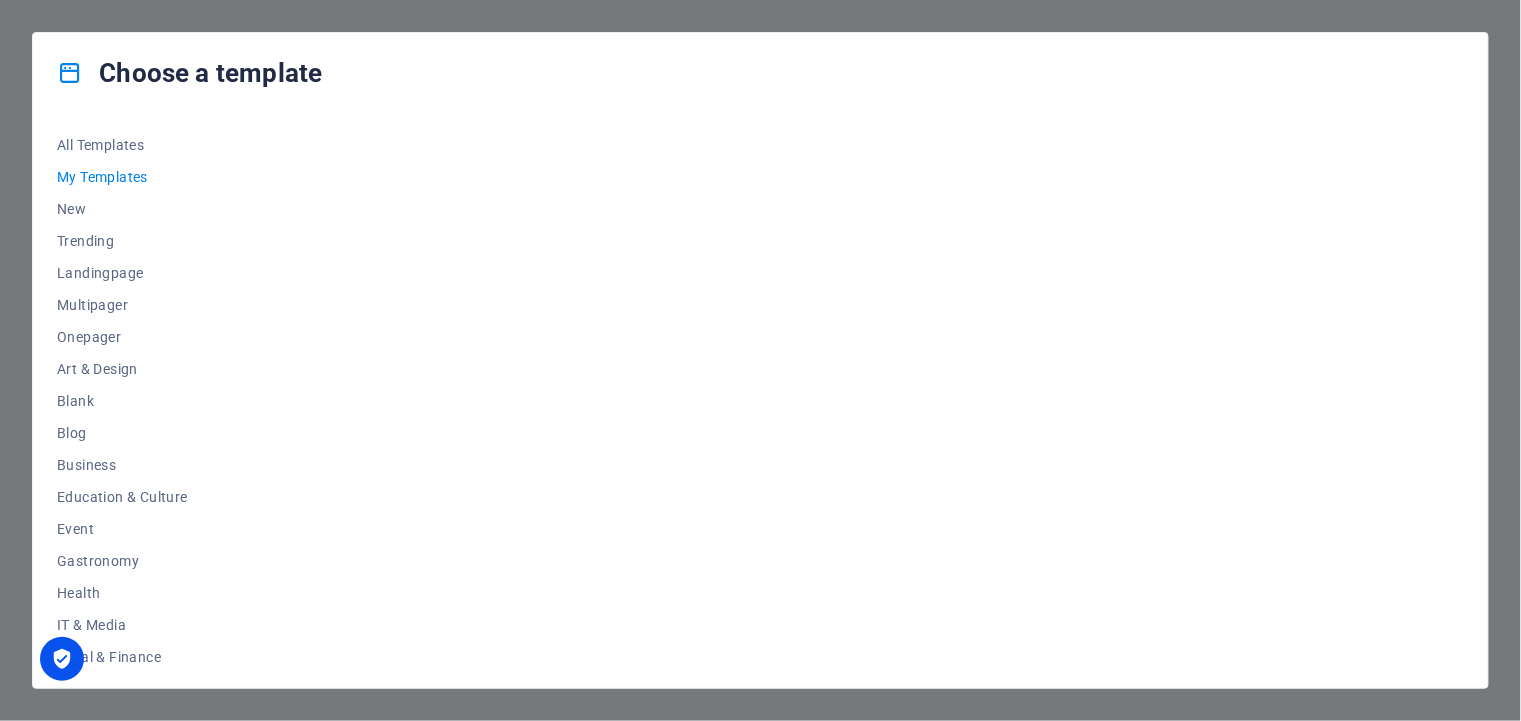 click on "My Templates" at bounding box center (122, 177) 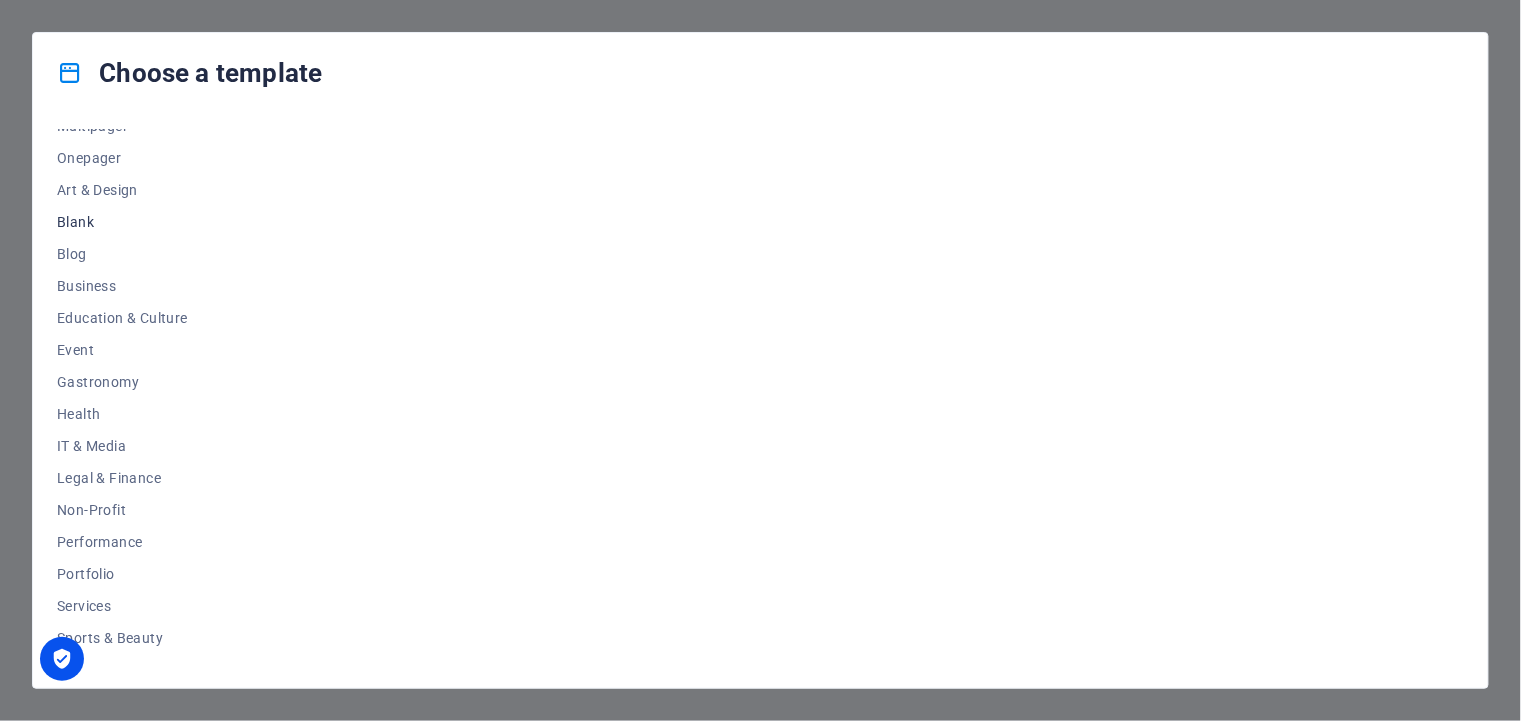 scroll, scrollTop: 181, scrollLeft: 0, axis: vertical 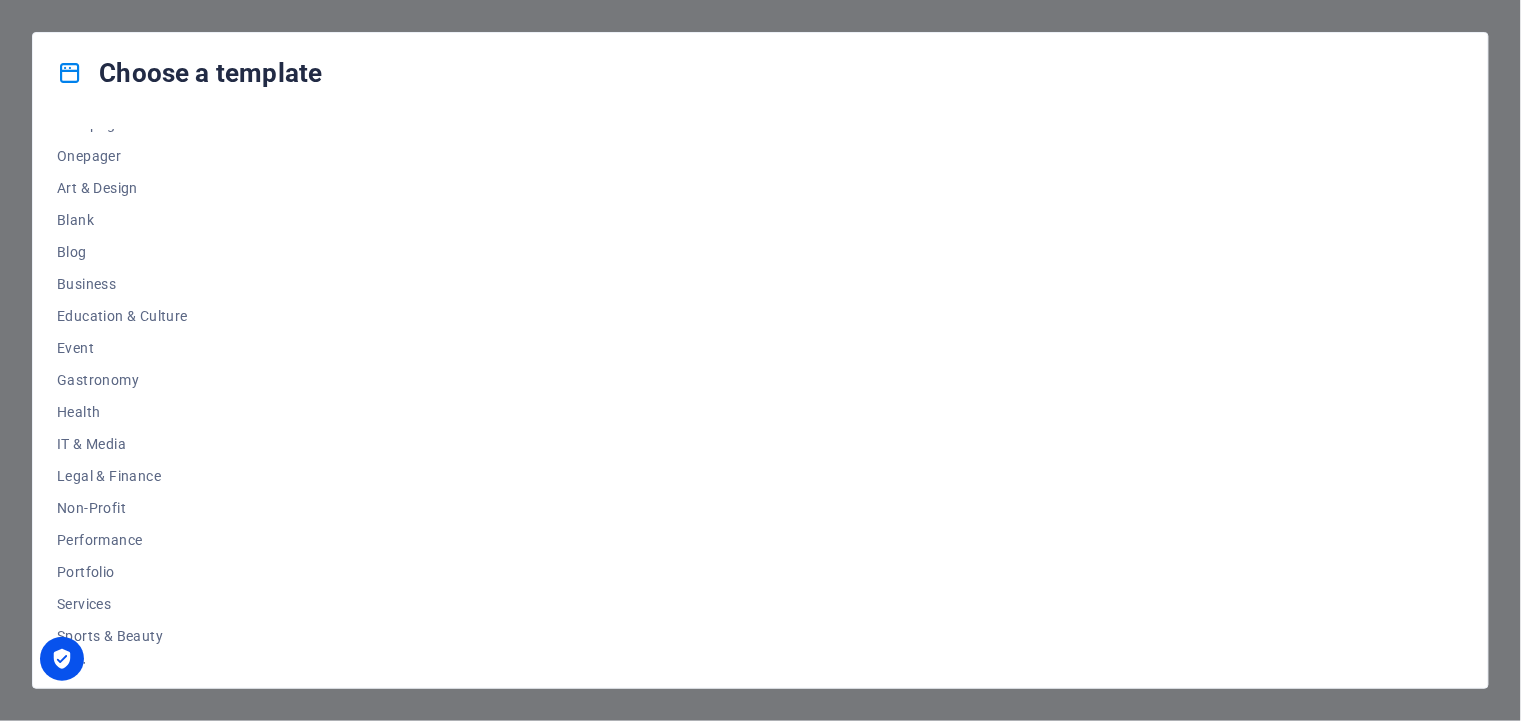 click at bounding box center [62, 659] 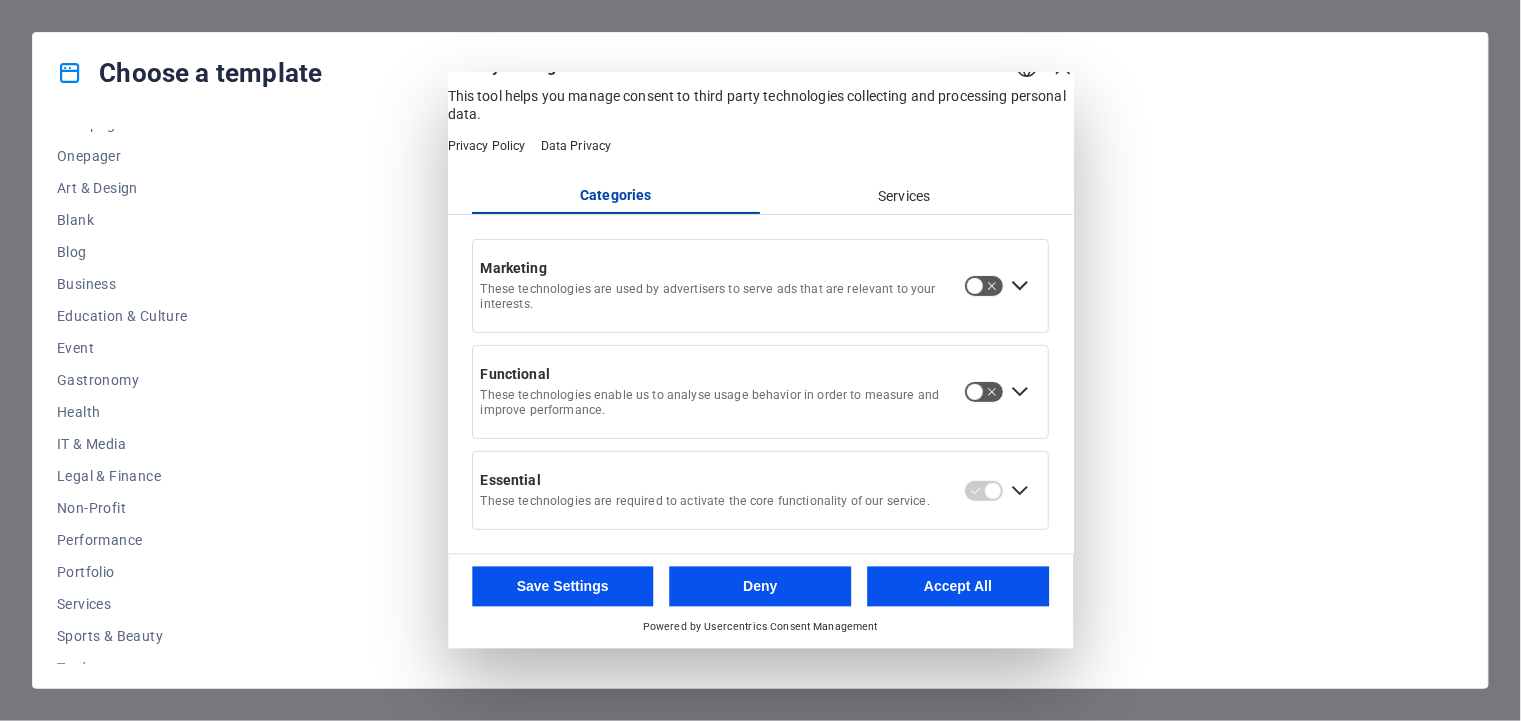 scroll, scrollTop: 0, scrollLeft: 0, axis: both 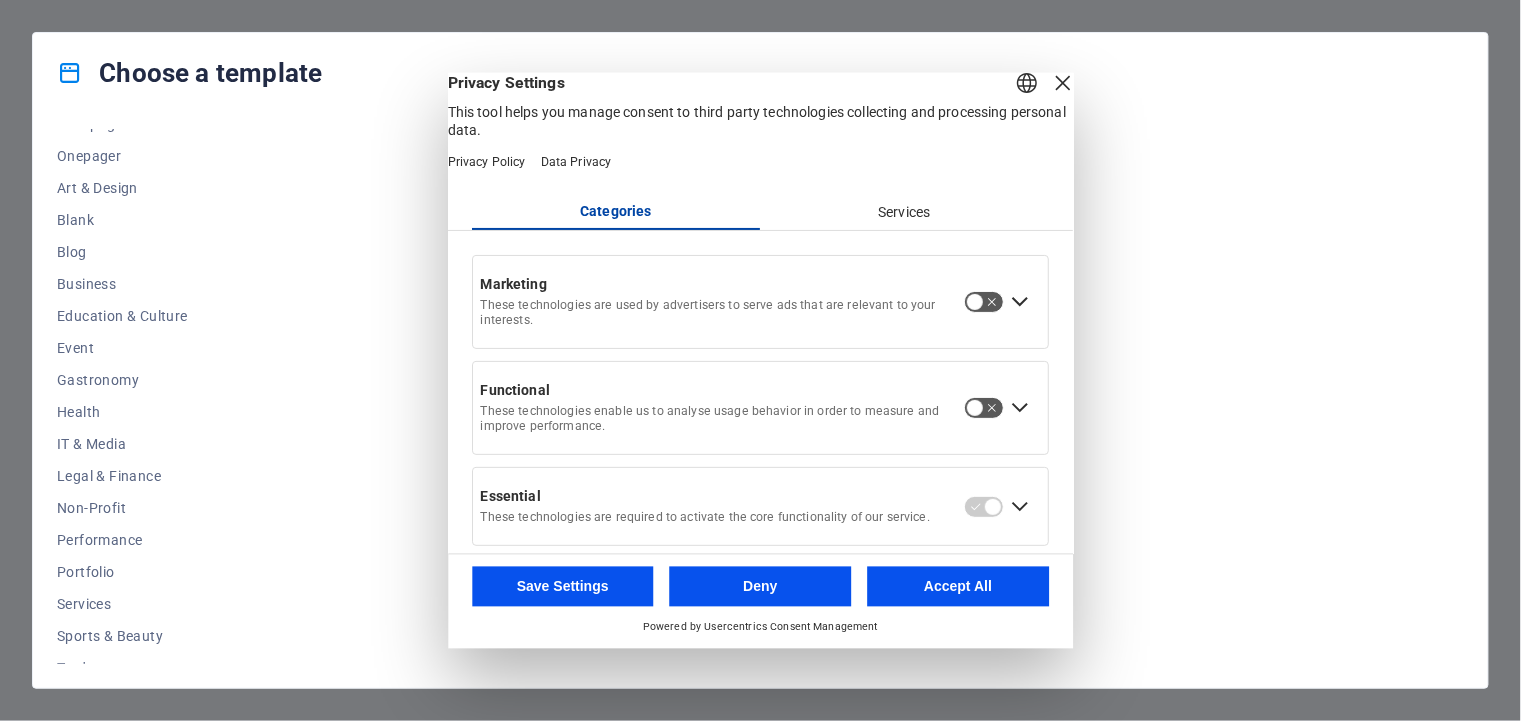 click on "Services" at bounding box center (905, 212) 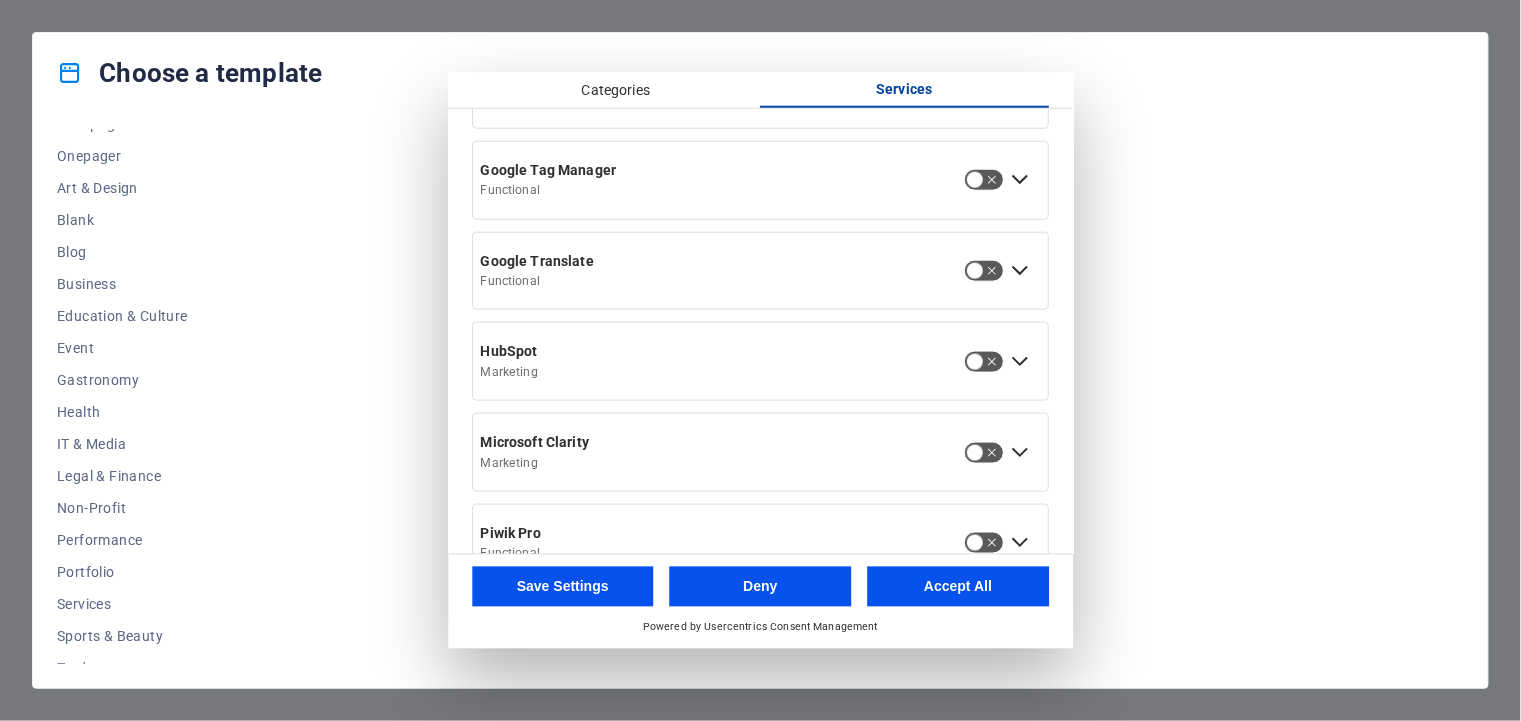 scroll, scrollTop: 981, scrollLeft: 0, axis: vertical 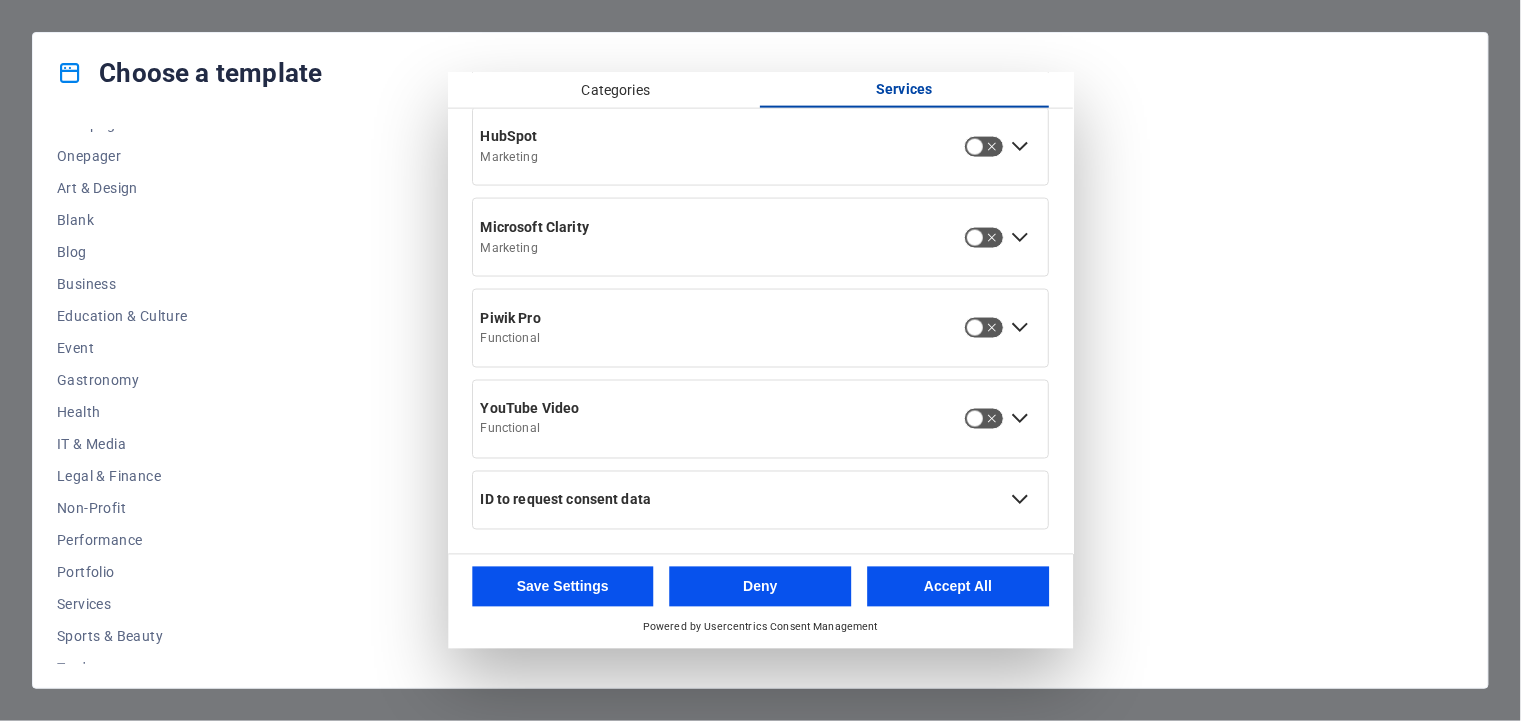 click at bounding box center [868, 396] 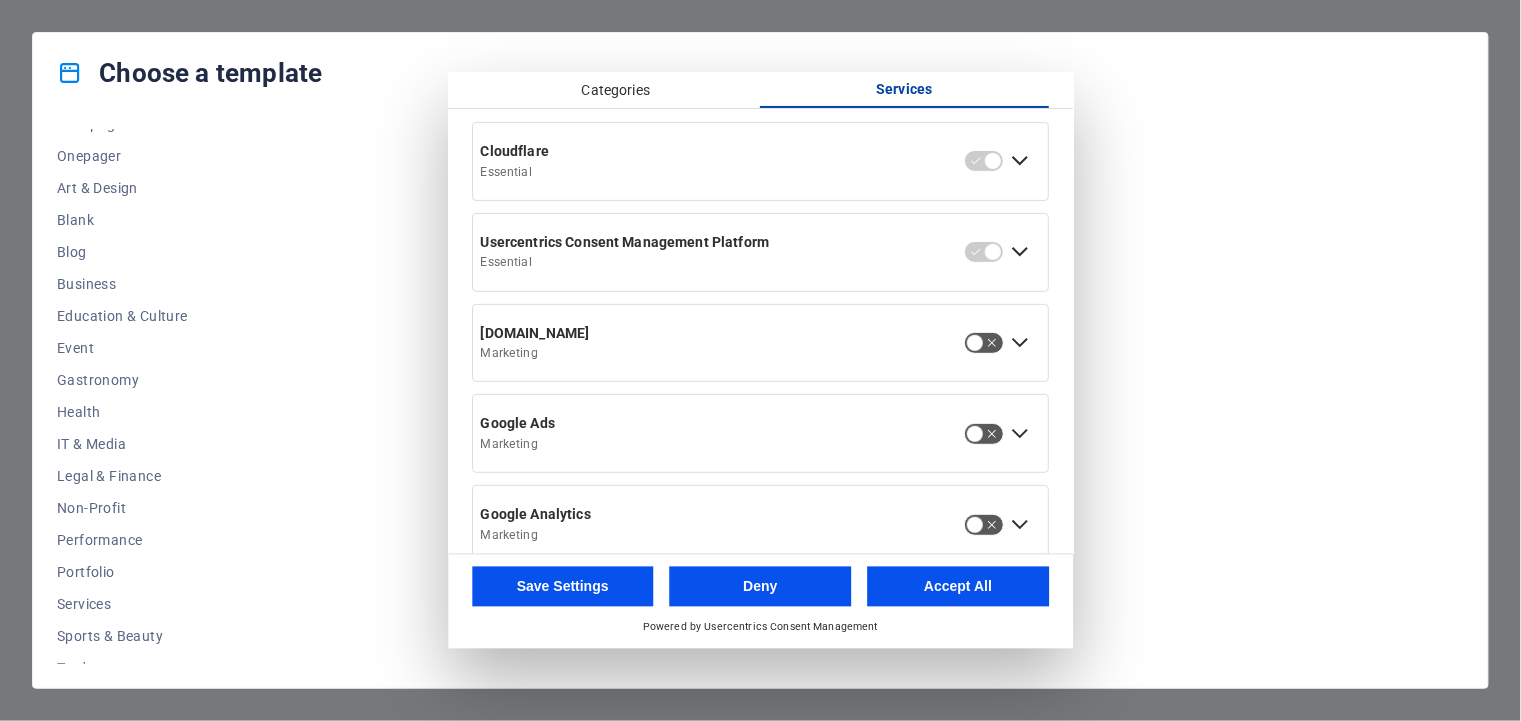 scroll, scrollTop: 0, scrollLeft: 0, axis: both 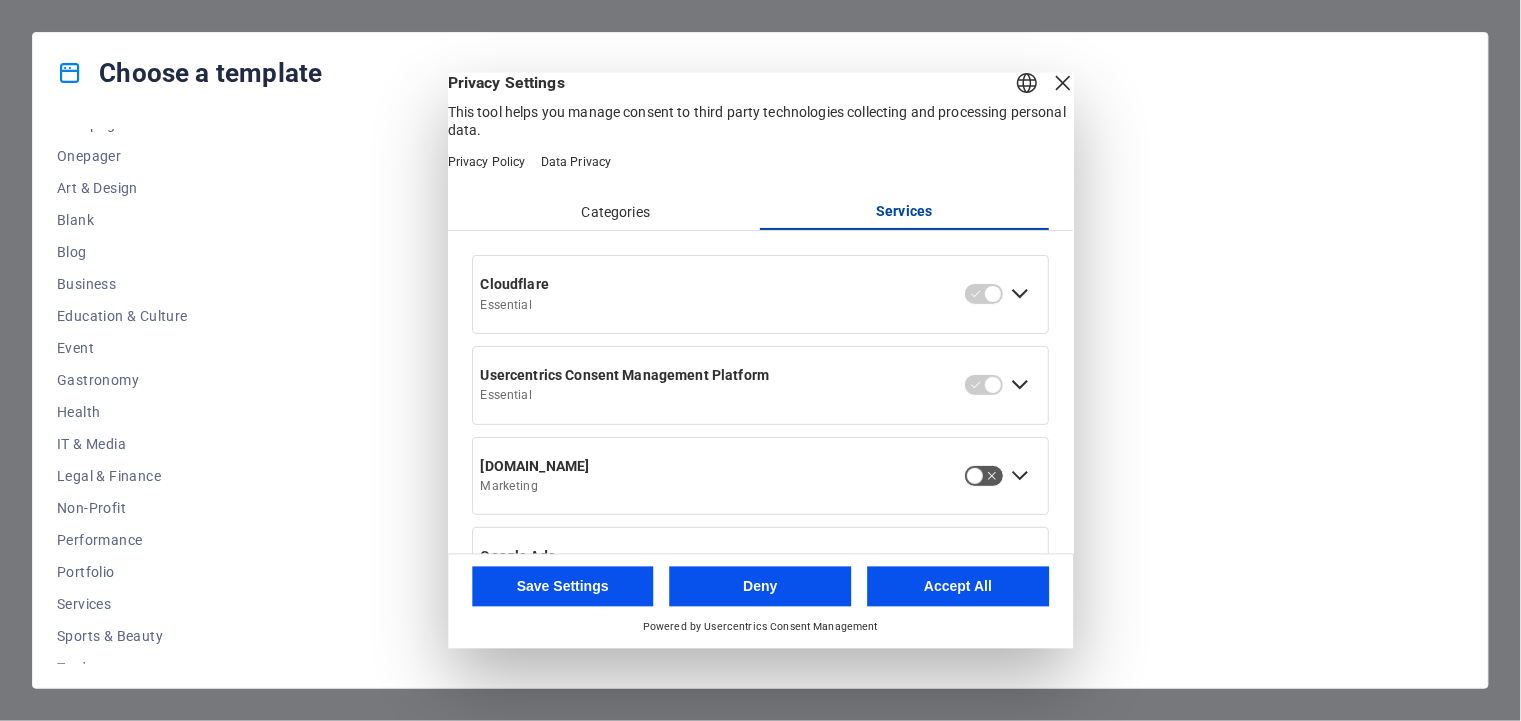 click at bounding box center [1063, 82] 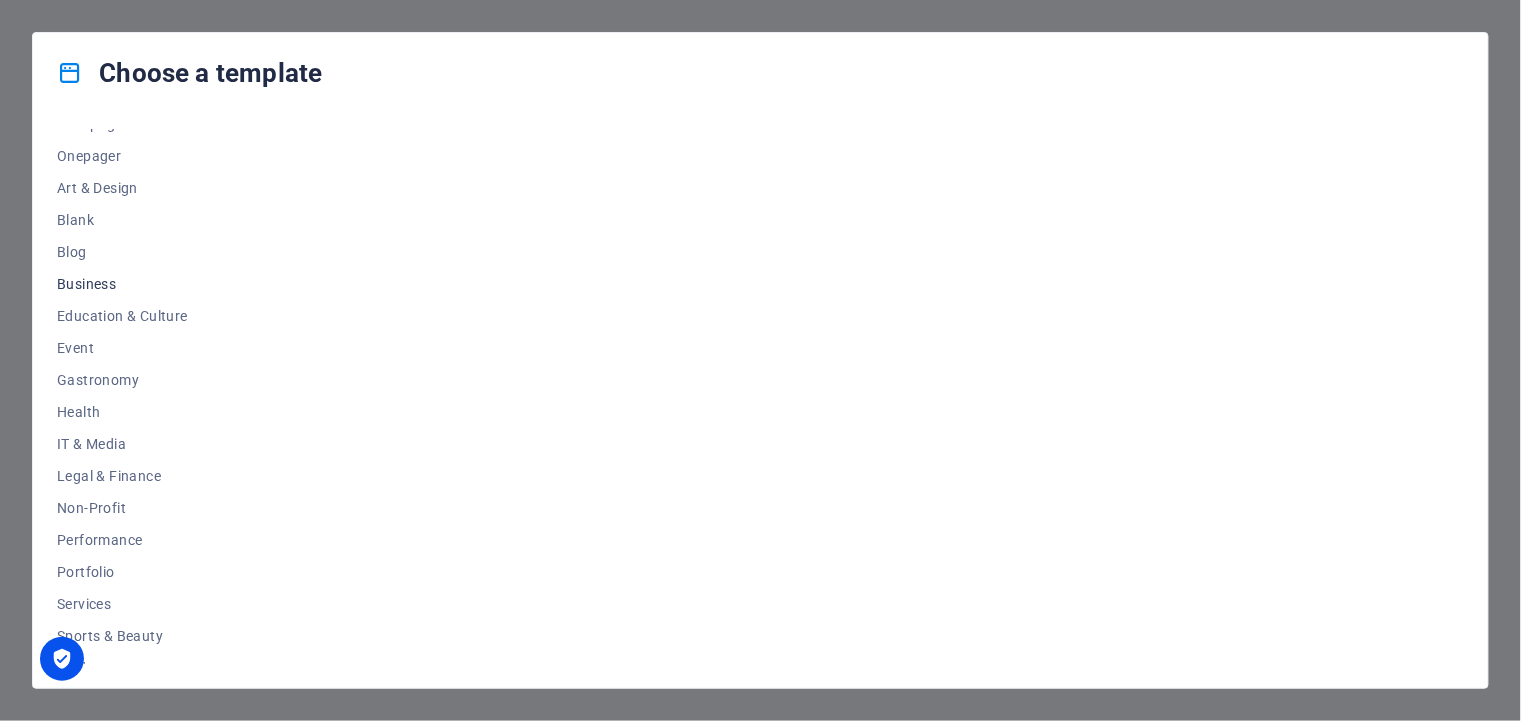 drag, startPoint x: 98, startPoint y: 254, endPoint x: 78, endPoint y: 274, distance: 28.284271 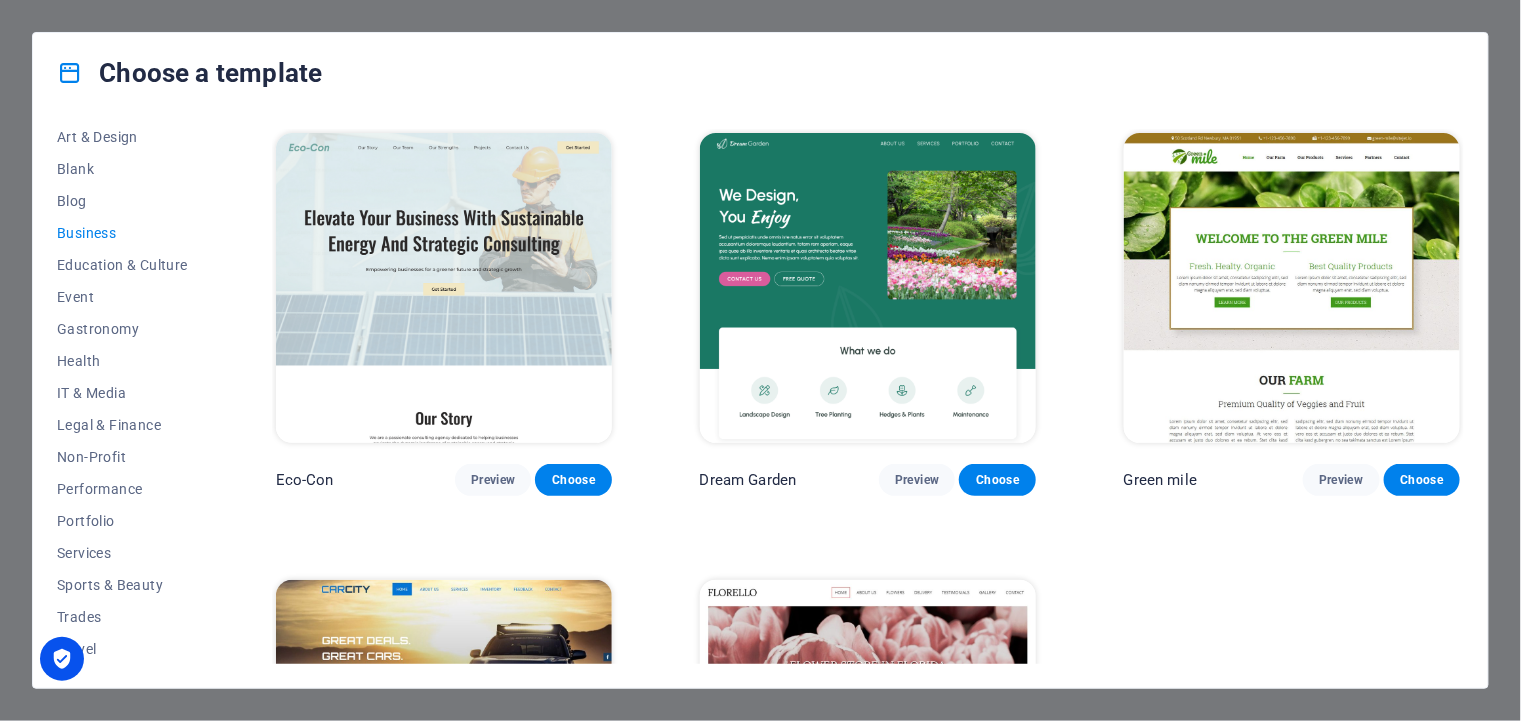 scroll, scrollTop: 263, scrollLeft: 0, axis: vertical 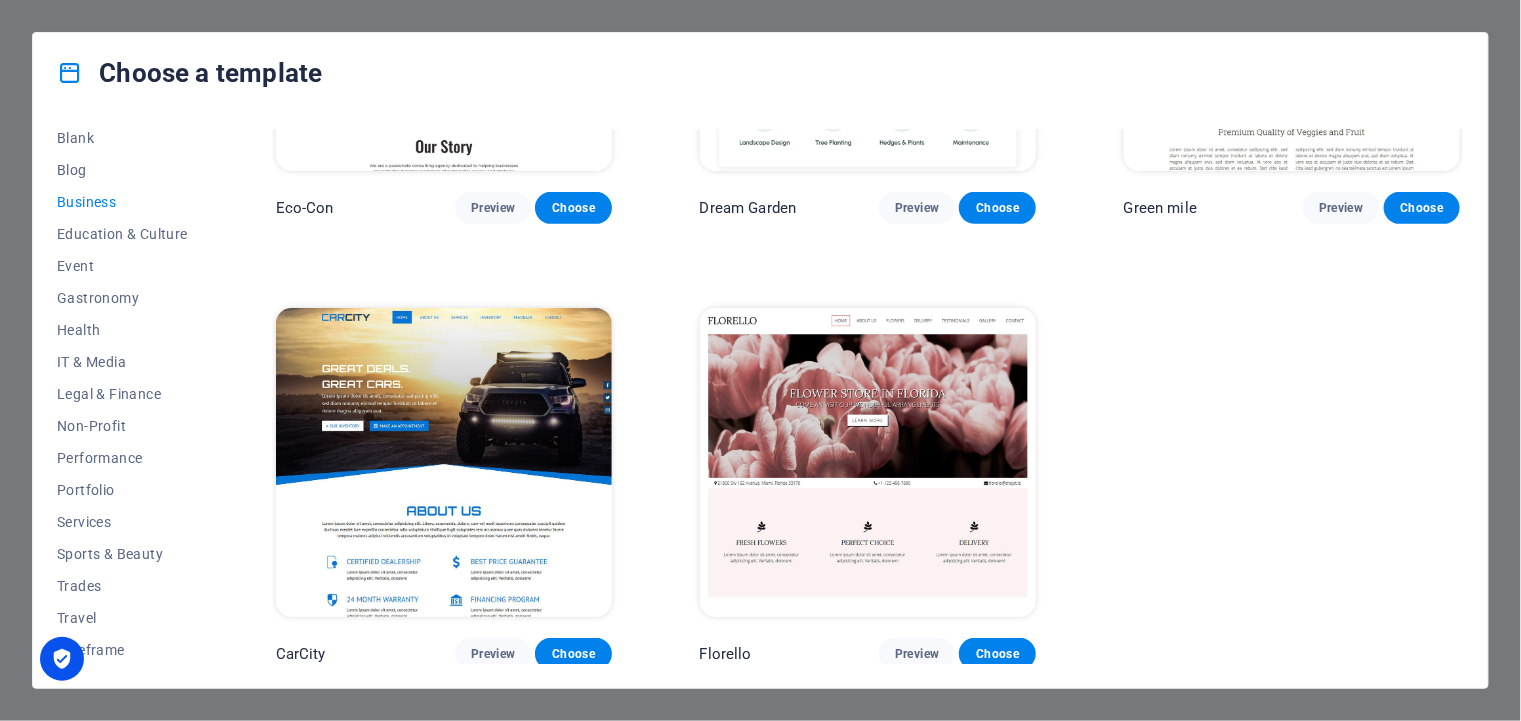 click on "Business" at bounding box center [122, 202] 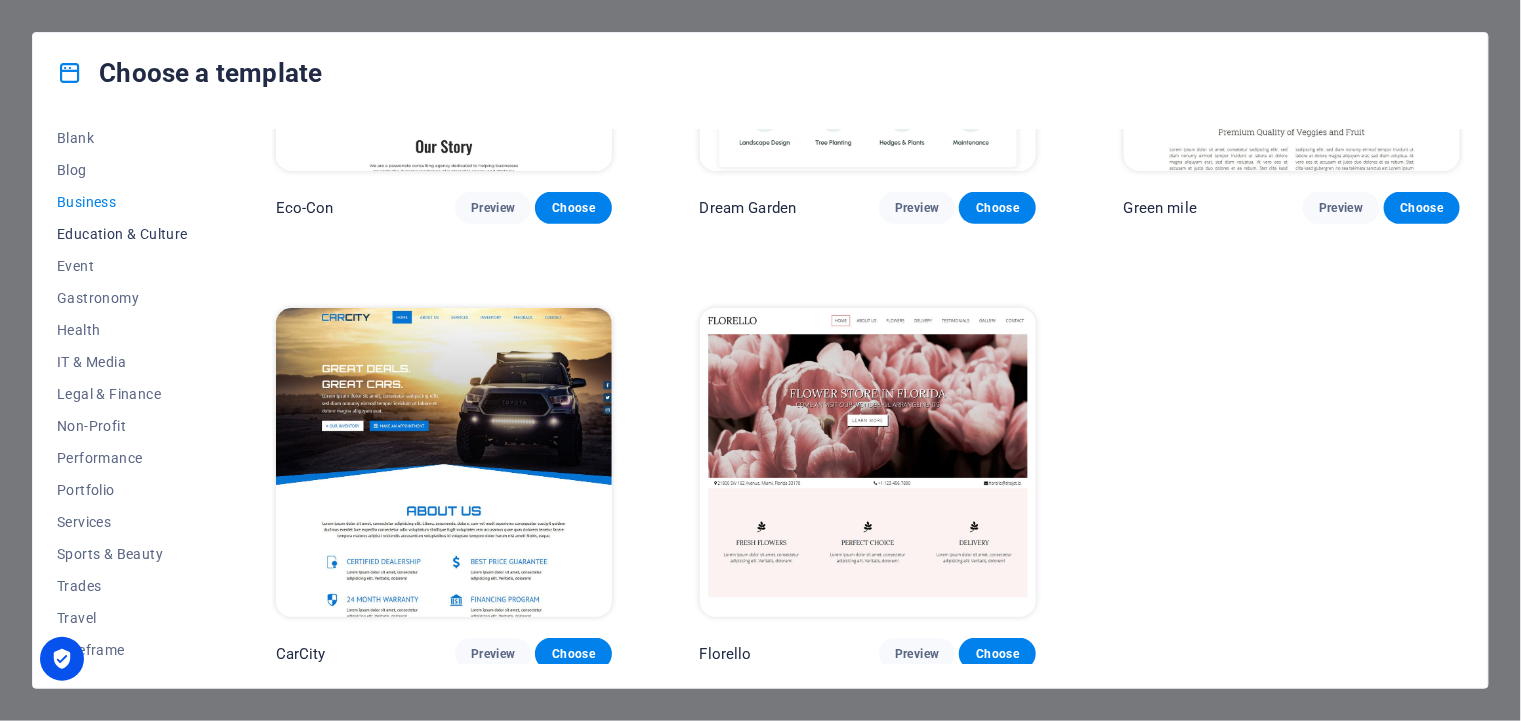 click on "Education & Culture" at bounding box center [122, 234] 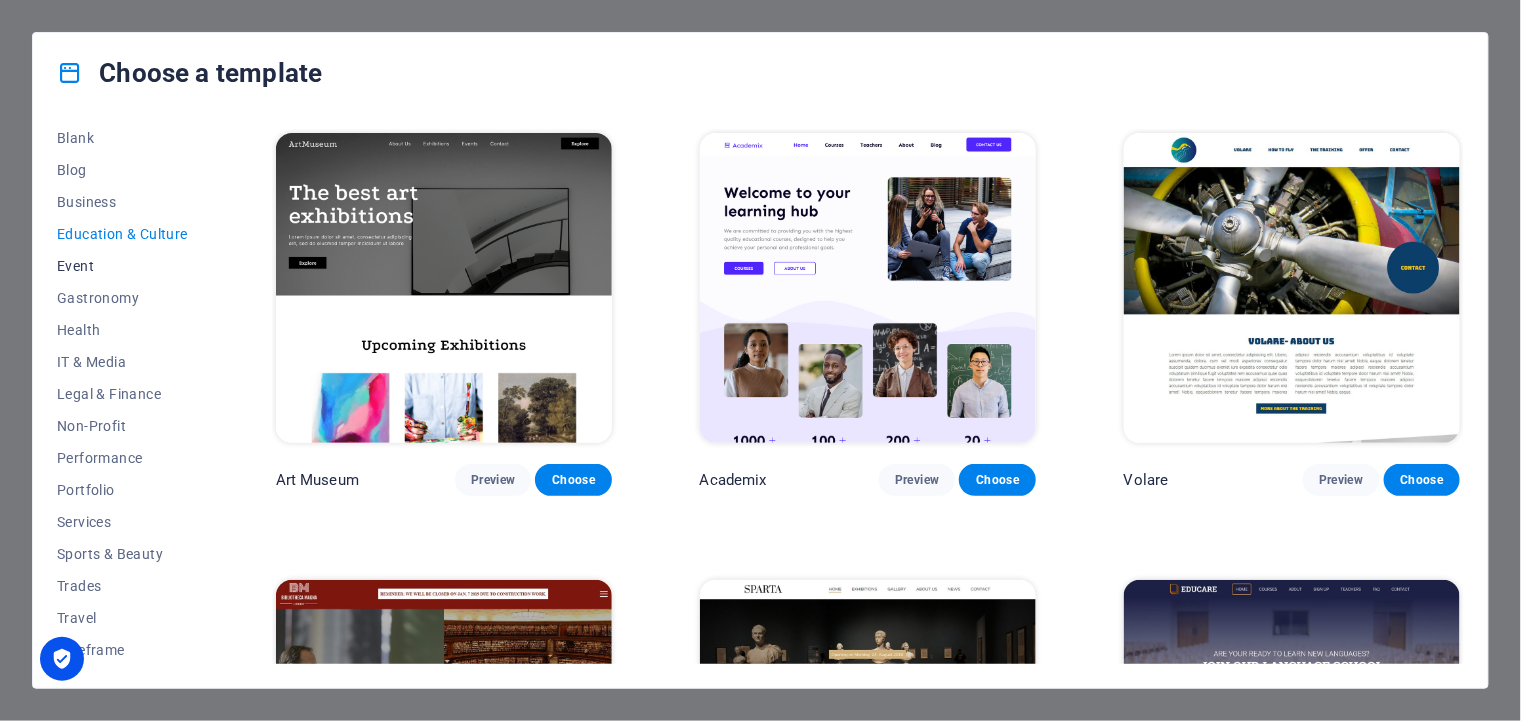 click on "Event" at bounding box center [122, 266] 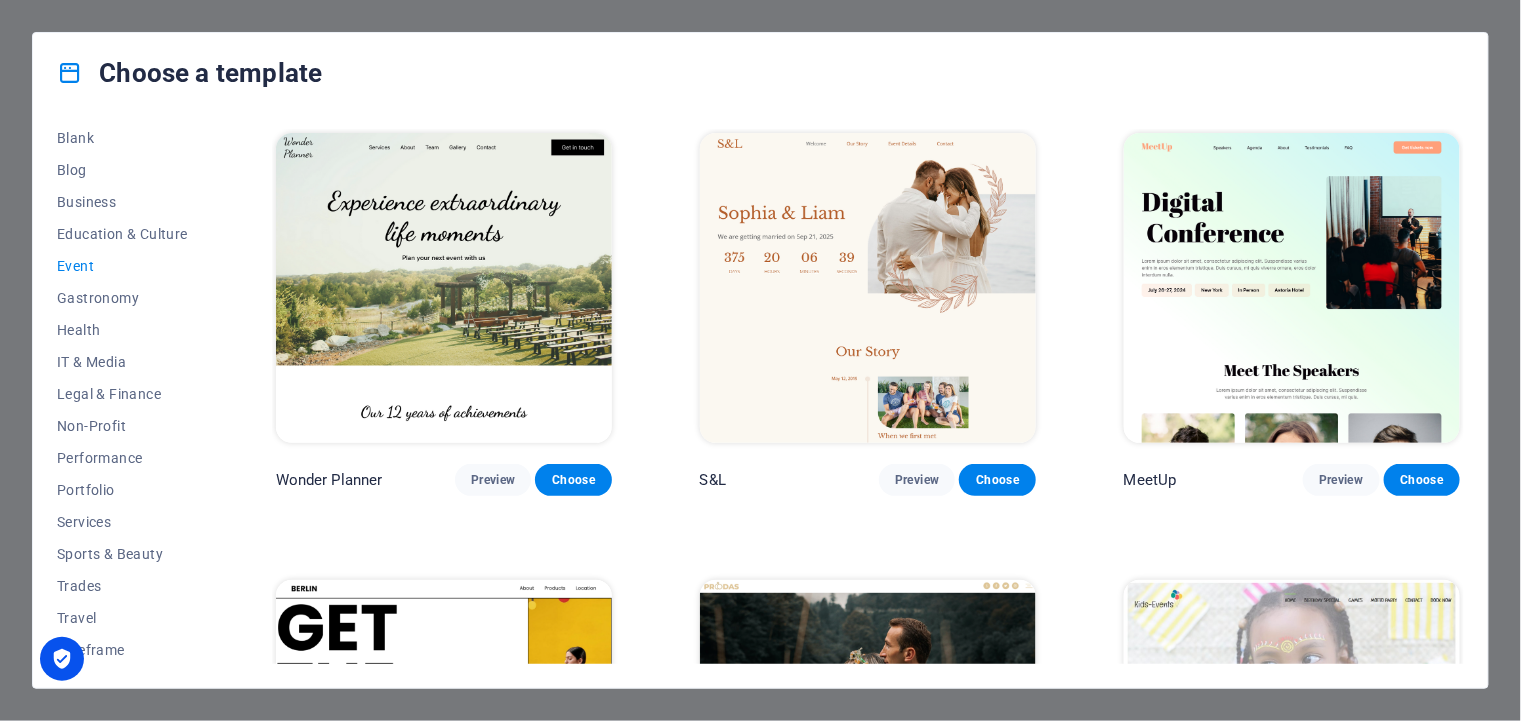 click on "Event" at bounding box center (122, 266) 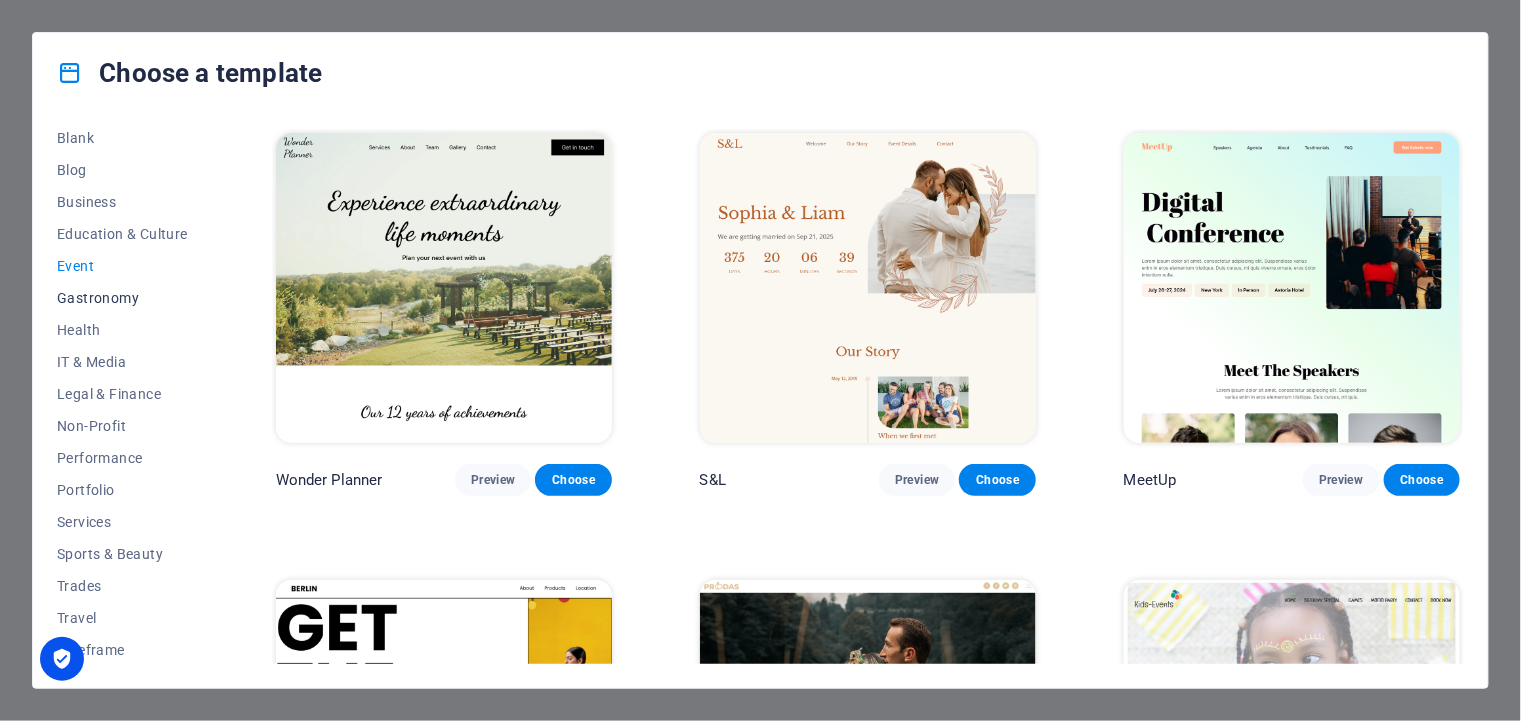 click on "Gastronomy" at bounding box center (122, 298) 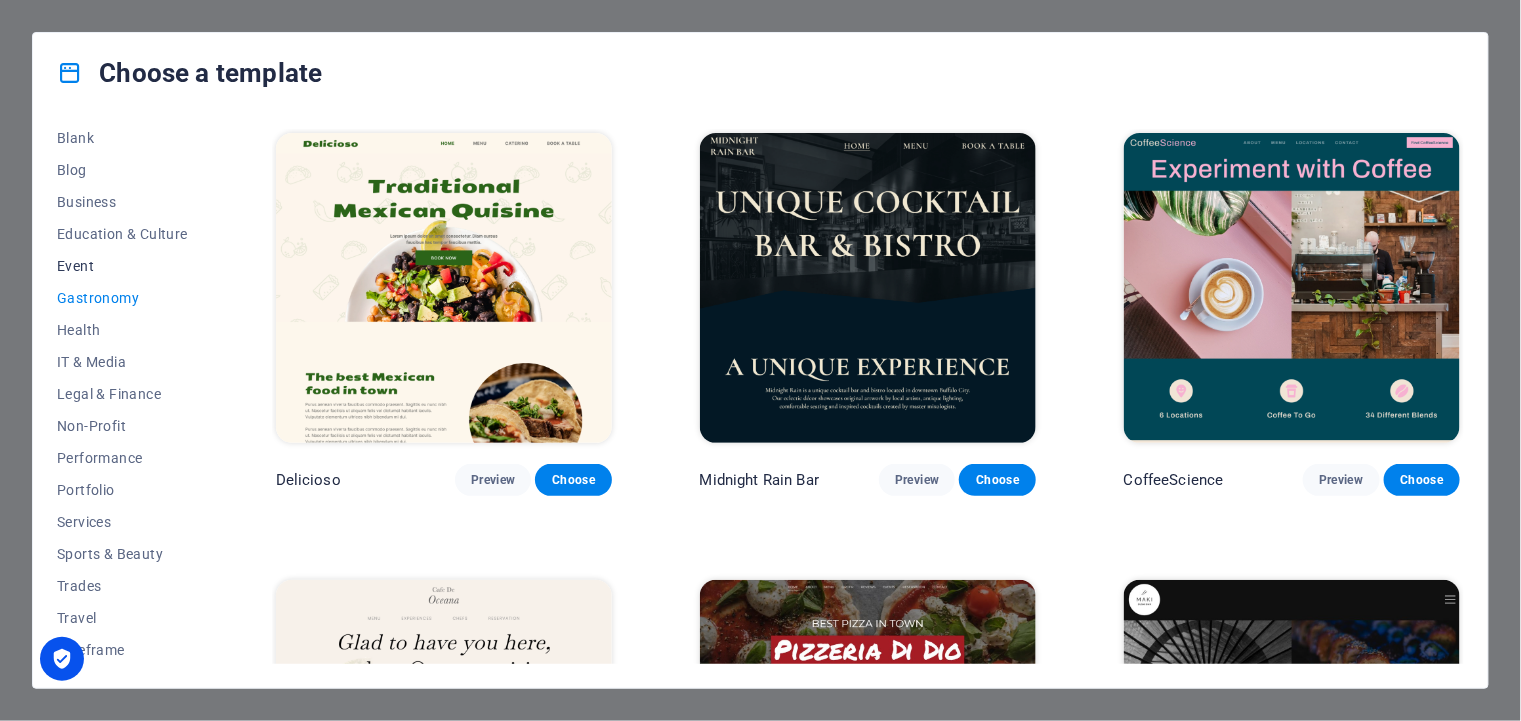 click on "Event" at bounding box center (122, 266) 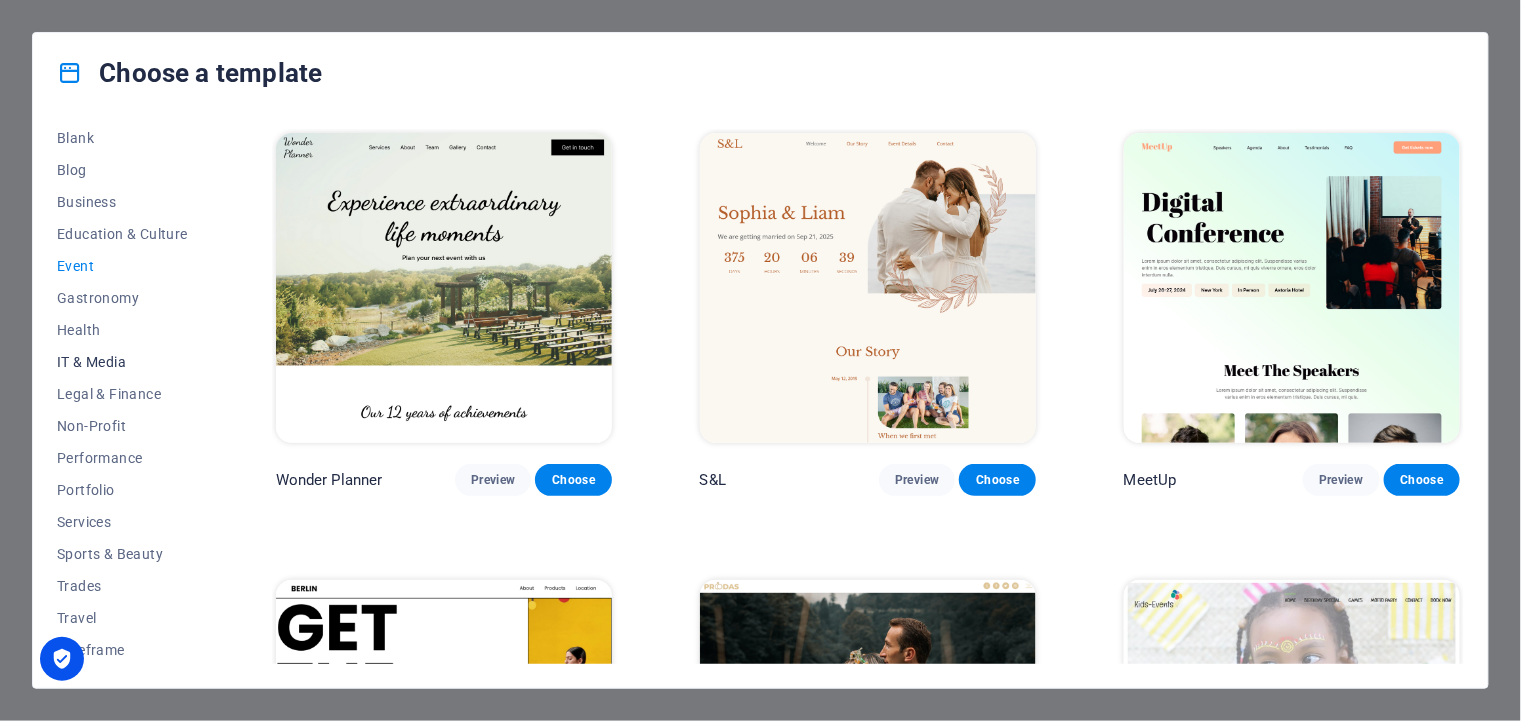 click on "IT & Media" at bounding box center [122, 362] 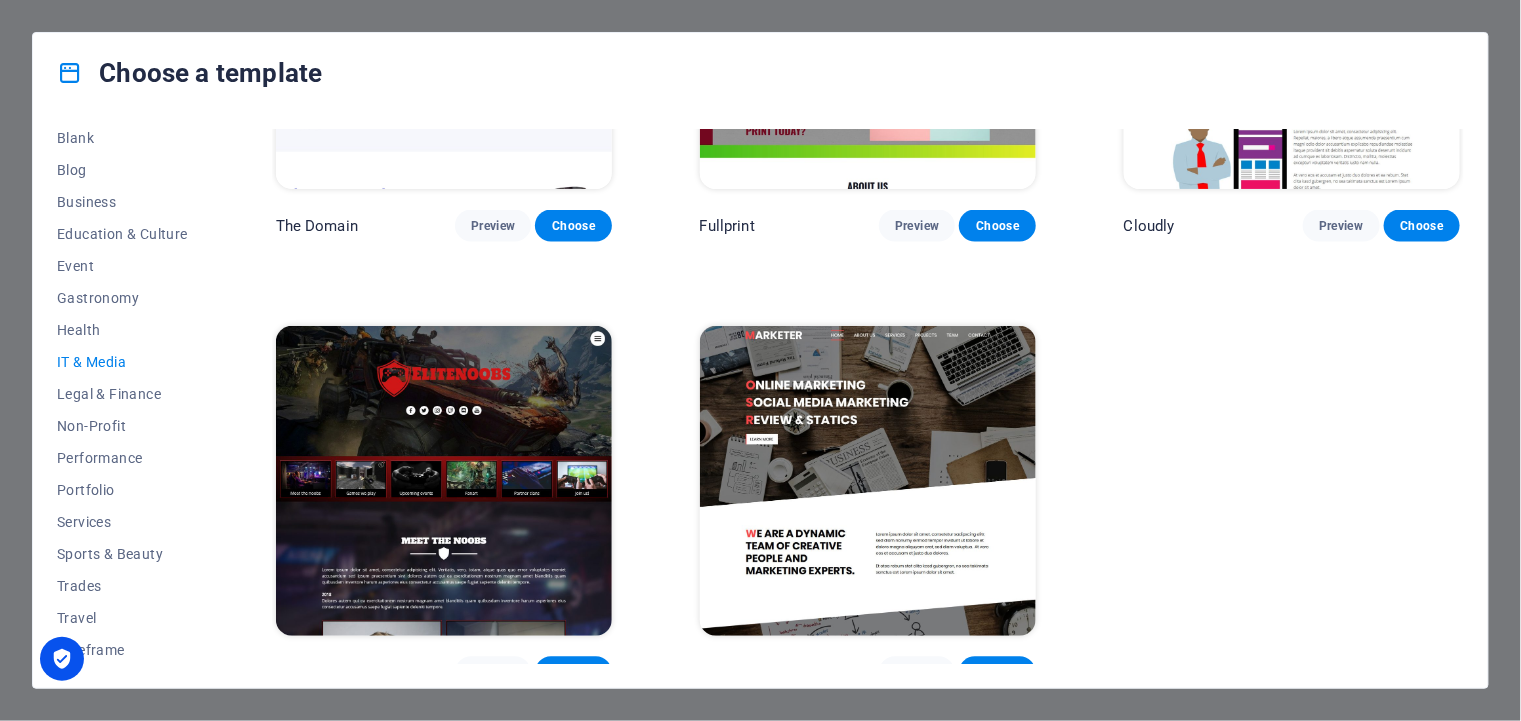 scroll, scrollTop: 1161, scrollLeft: 0, axis: vertical 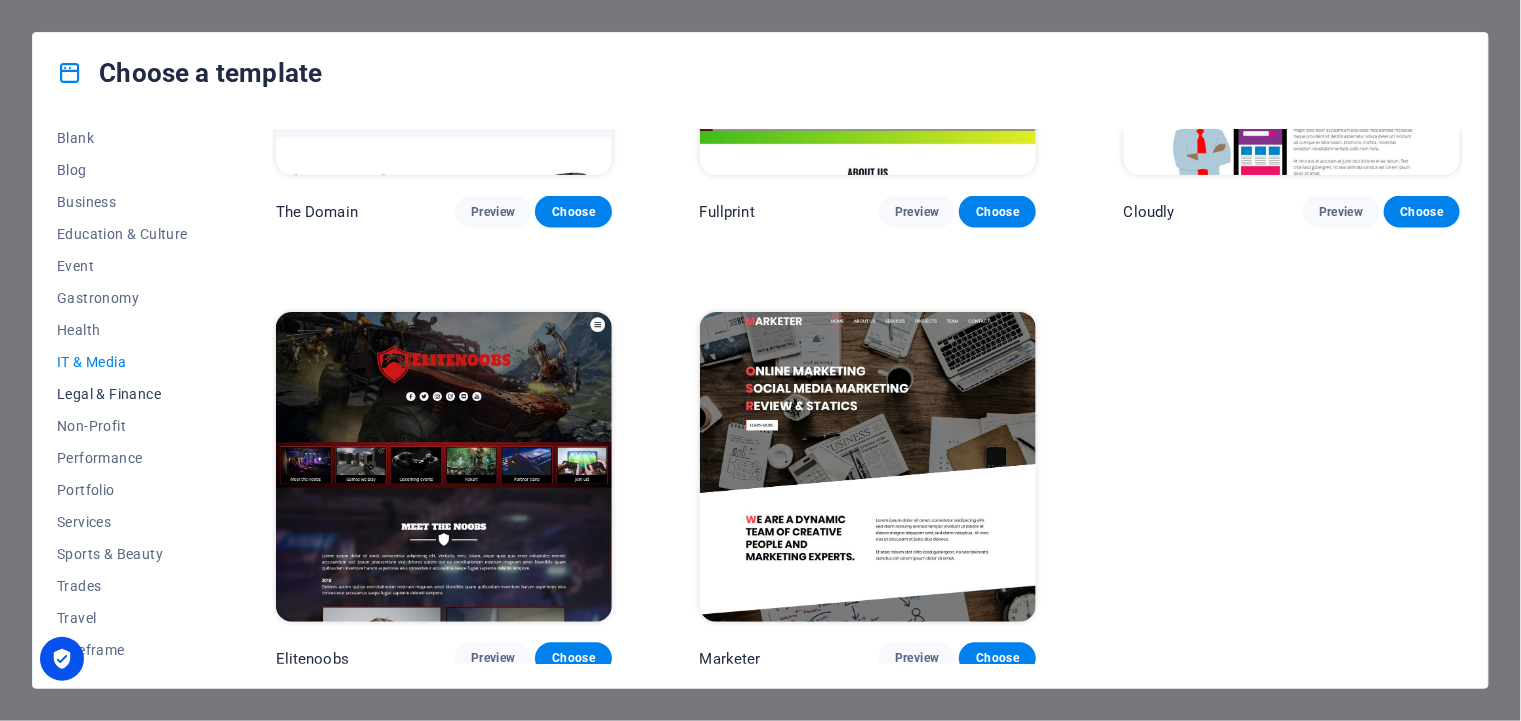 click on "Legal & Finance" at bounding box center (122, 394) 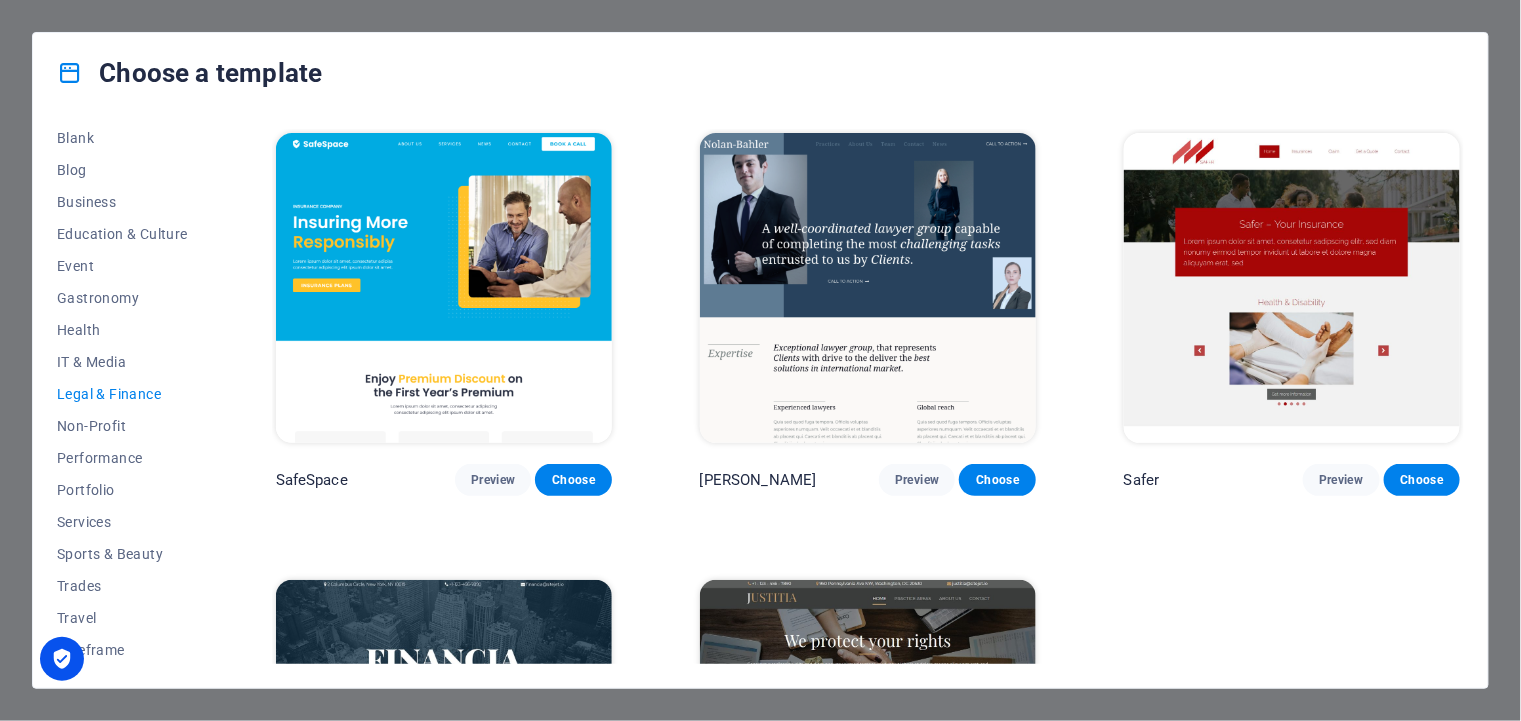 click on "Legal & Finance" at bounding box center [122, 394] 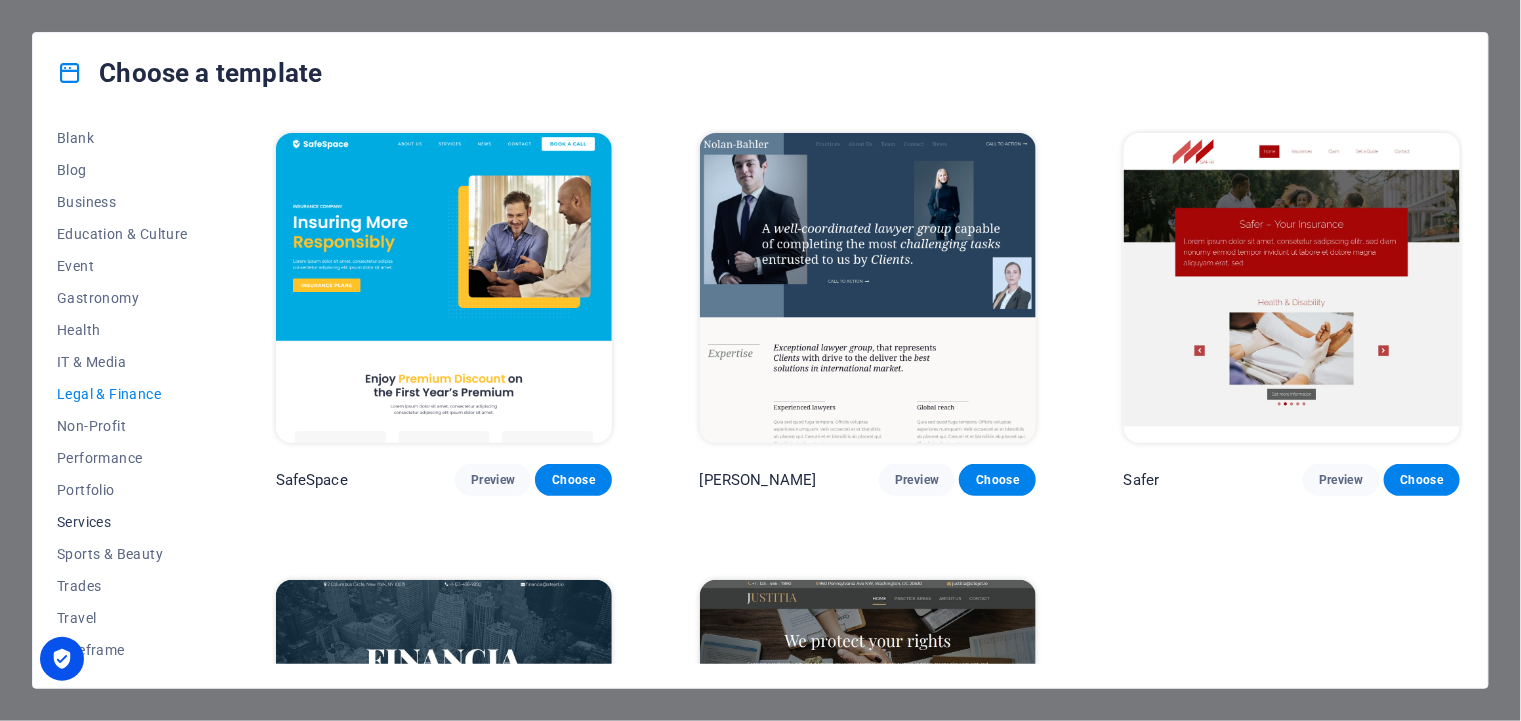 click on "Services" at bounding box center (122, 522) 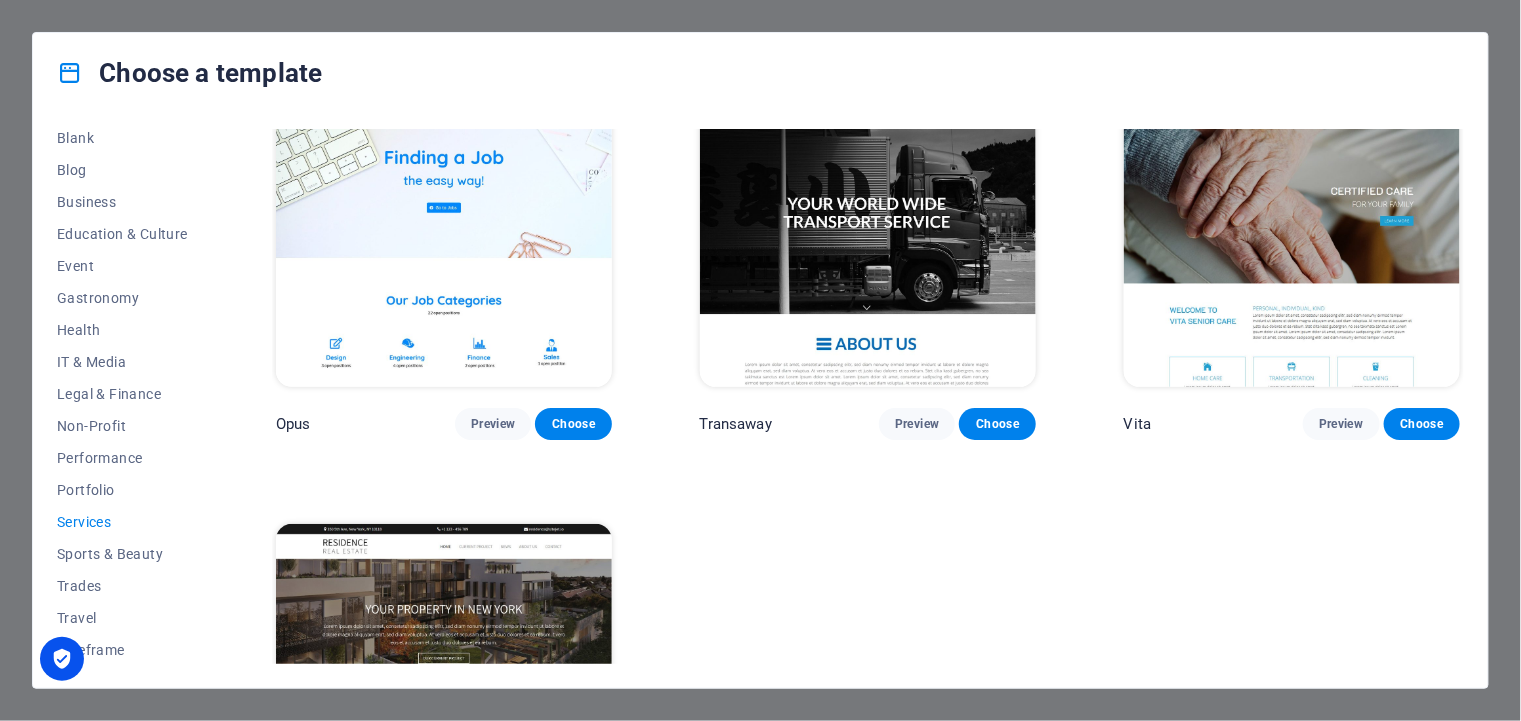 scroll, scrollTop: 2494, scrollLeft: 0, axis: vertical 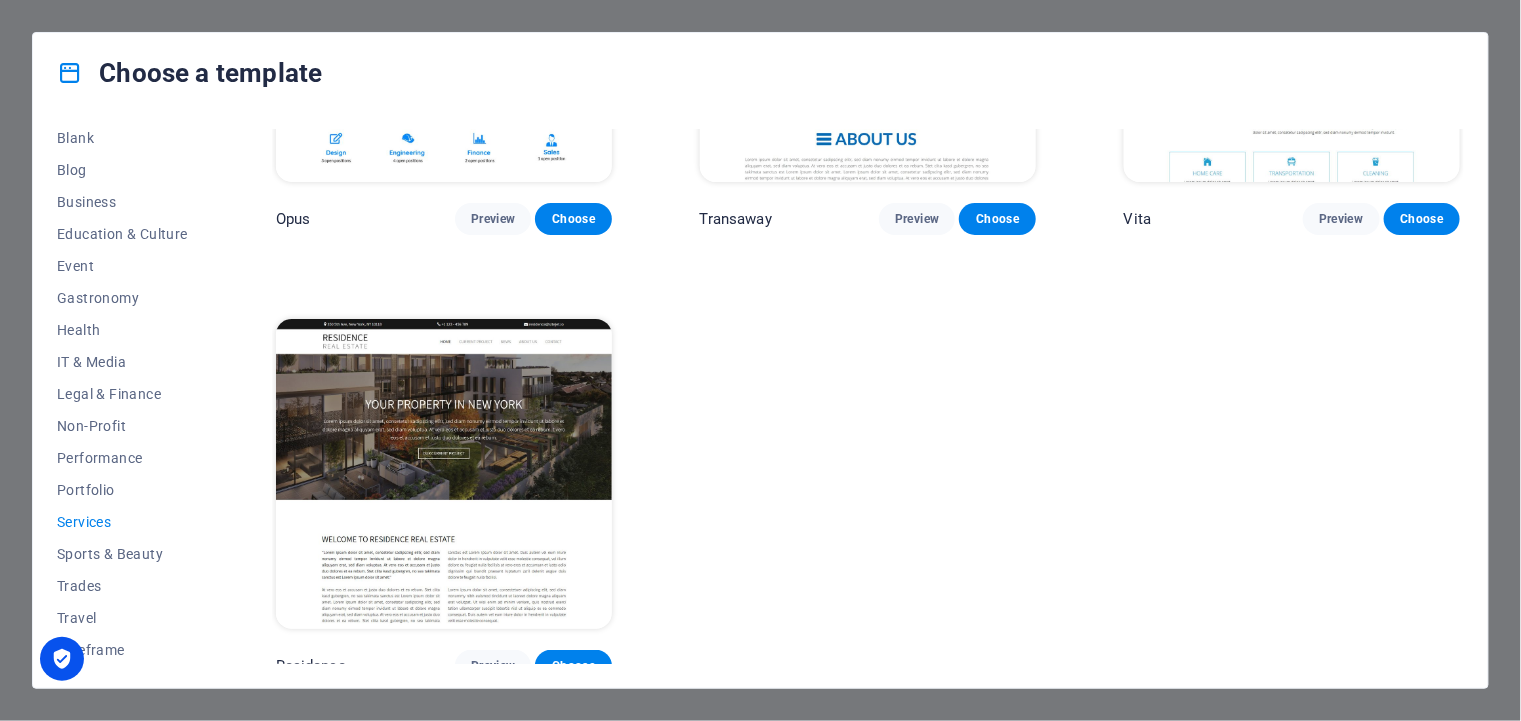 click on "Services" at bounding box center (122, 522) 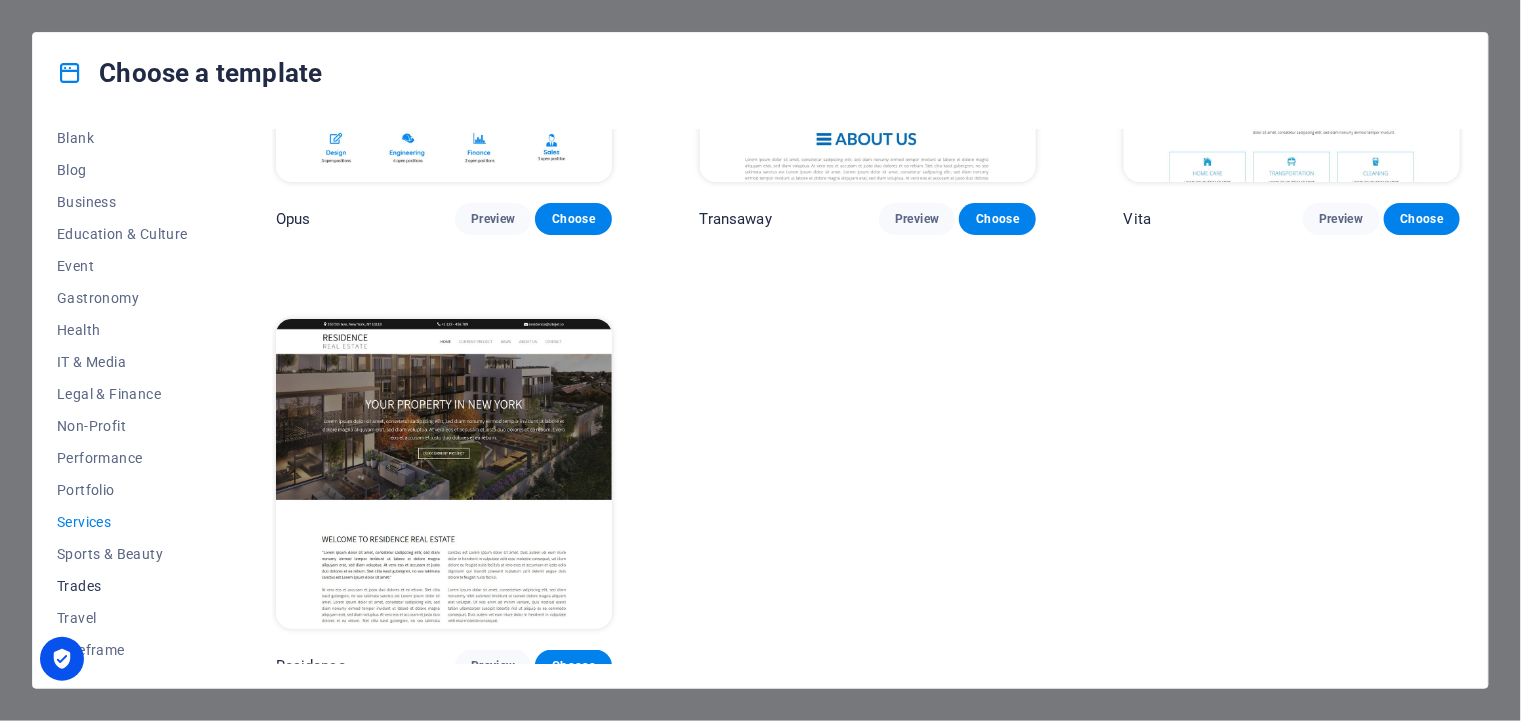 click on "Trades" at bounding box center (122, 586) 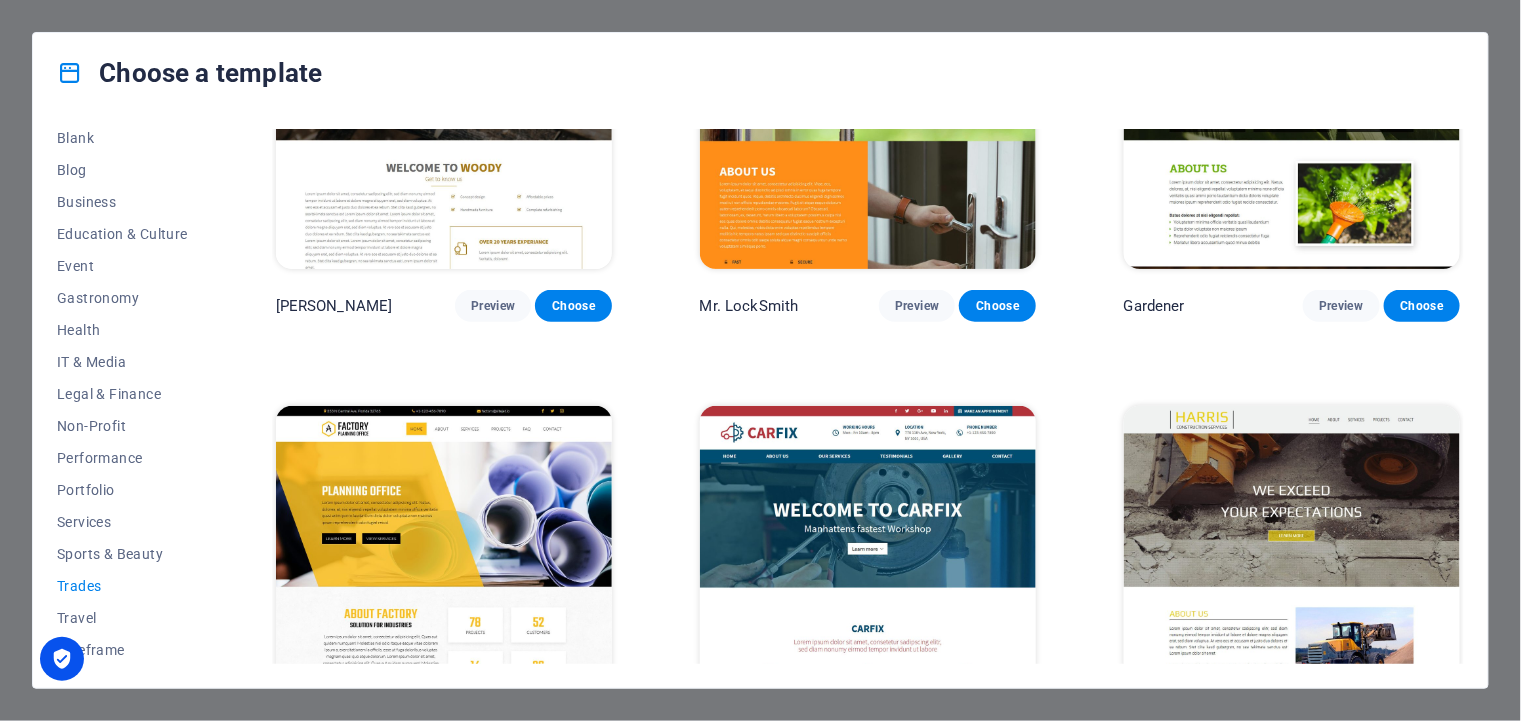 scroll, scrollTop: 716, scrollLeft: 0, axis: vertical 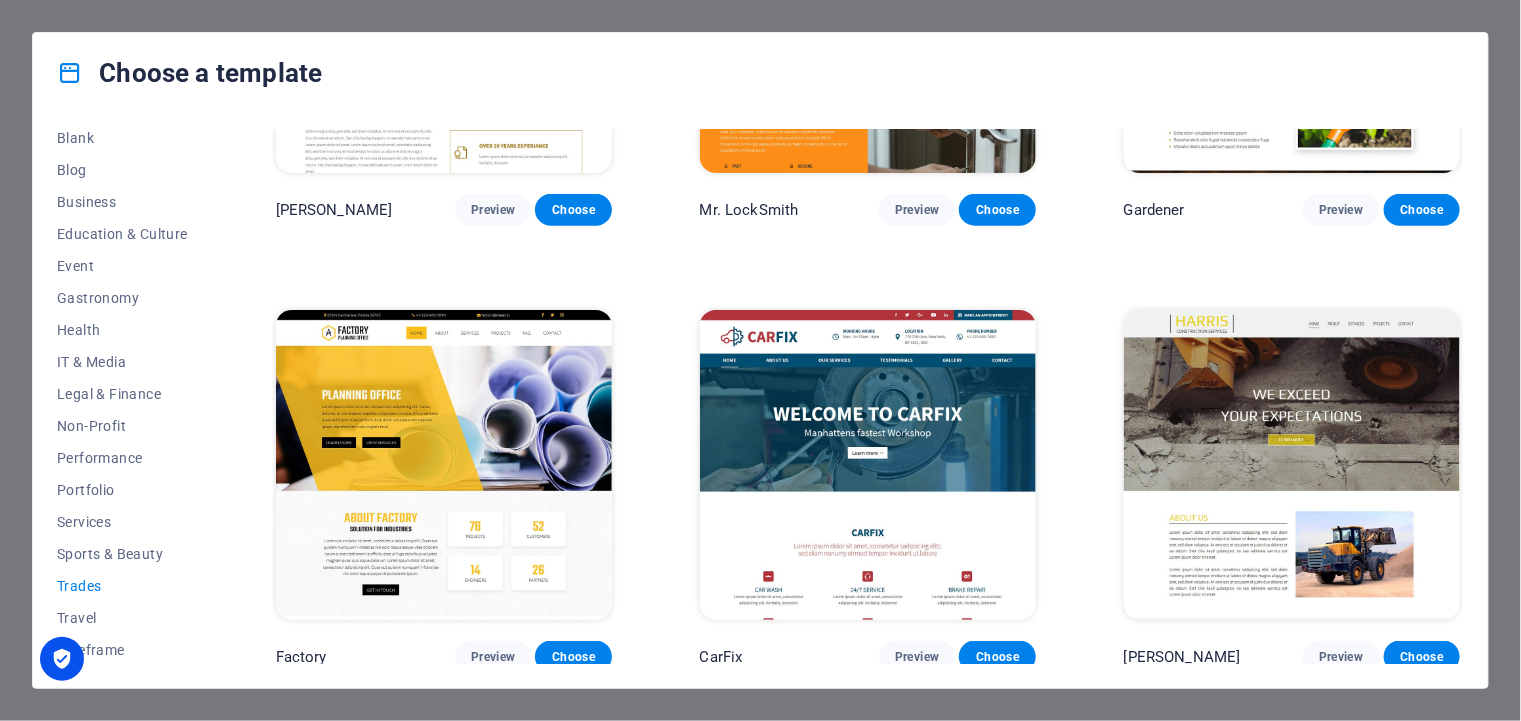 click on "Choose a template" at bounding box center (760, 73) 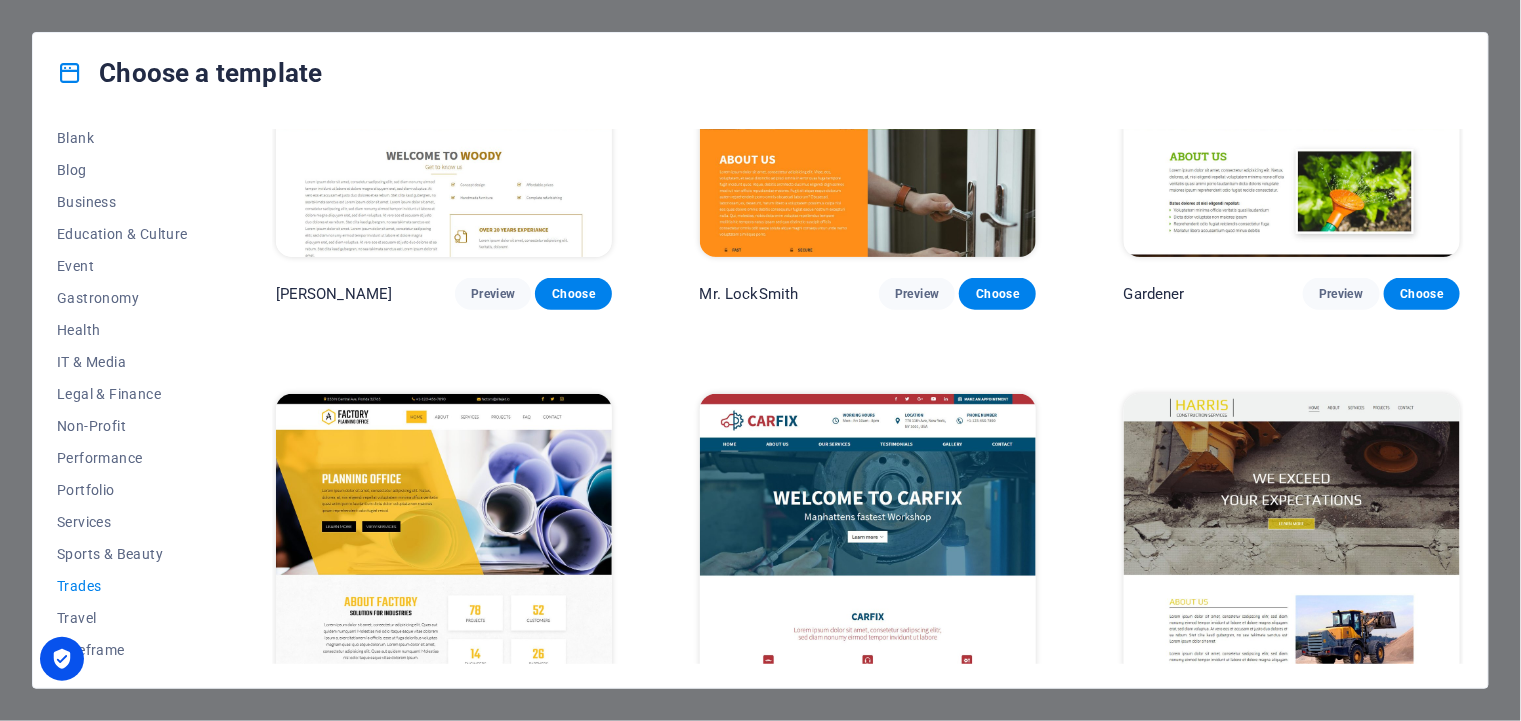 scroll, scrollTop: 716, scrollLeft: 0, axis: vertical 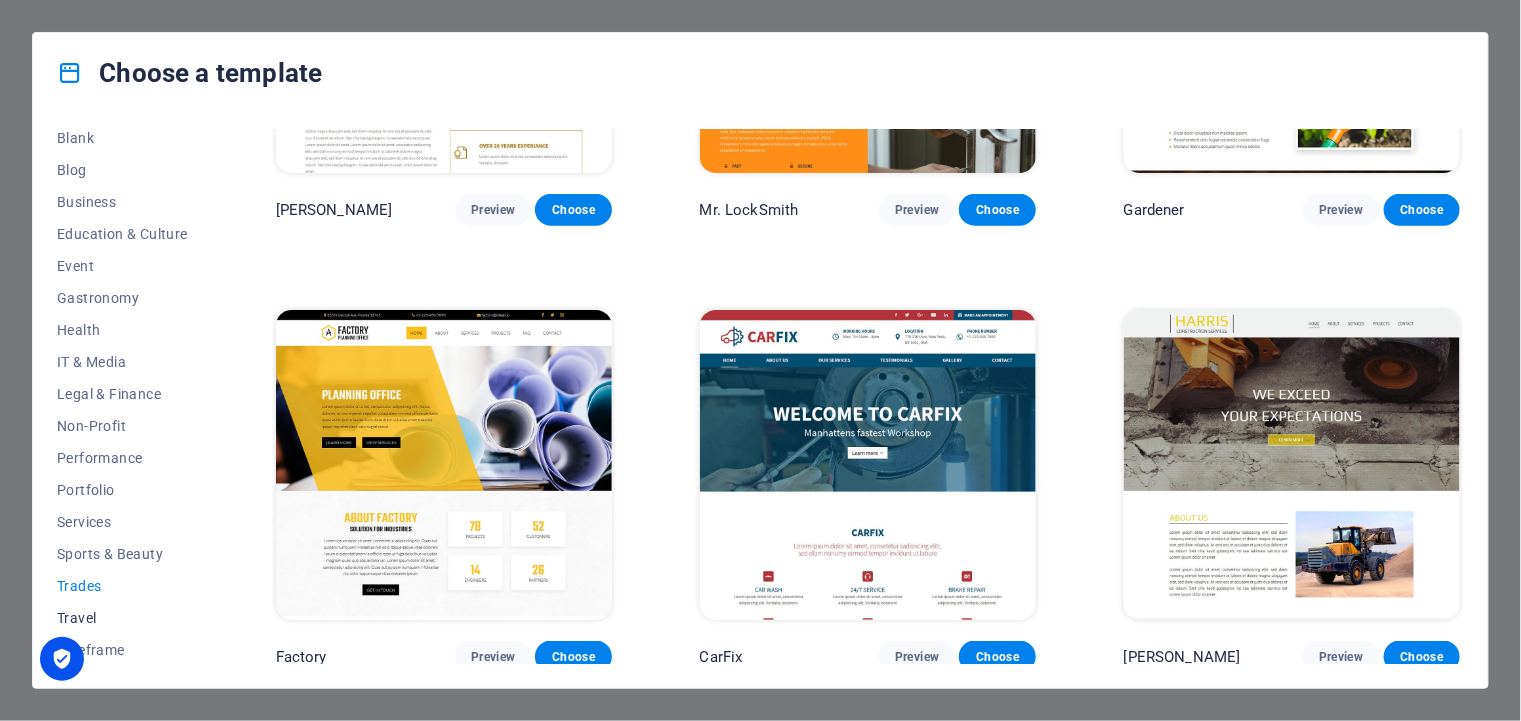 click on "Travel" at bounding box center [122, 618] 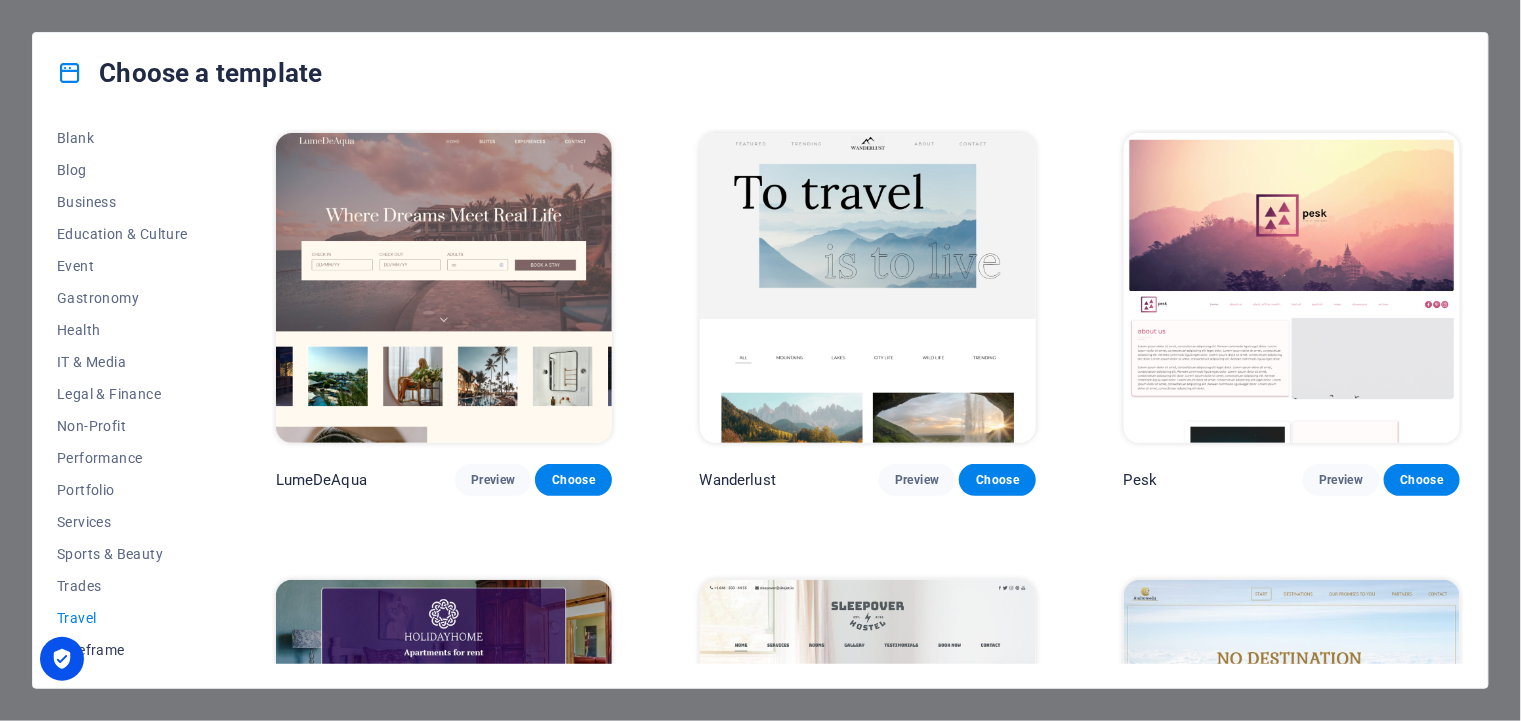 click on "Wireframe" at bounding box center (122, 650) 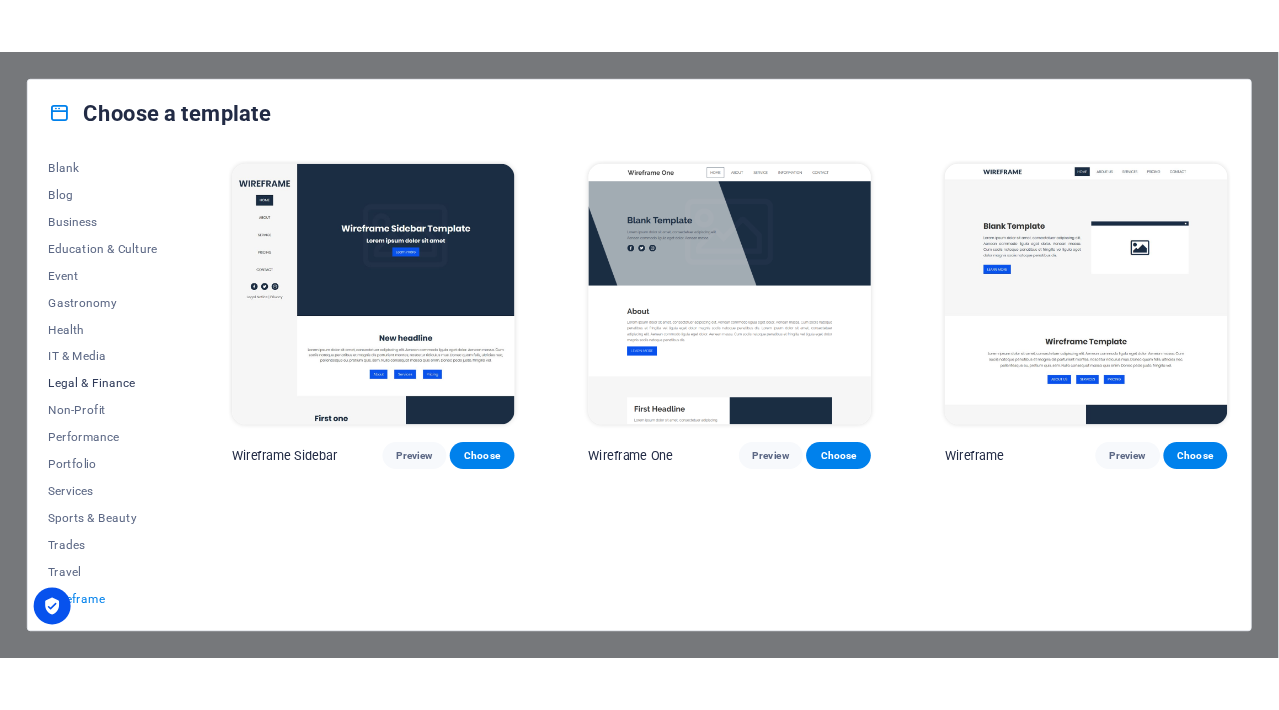 scroll, scrollTop: 0, scrollLeft: 0, axis: both 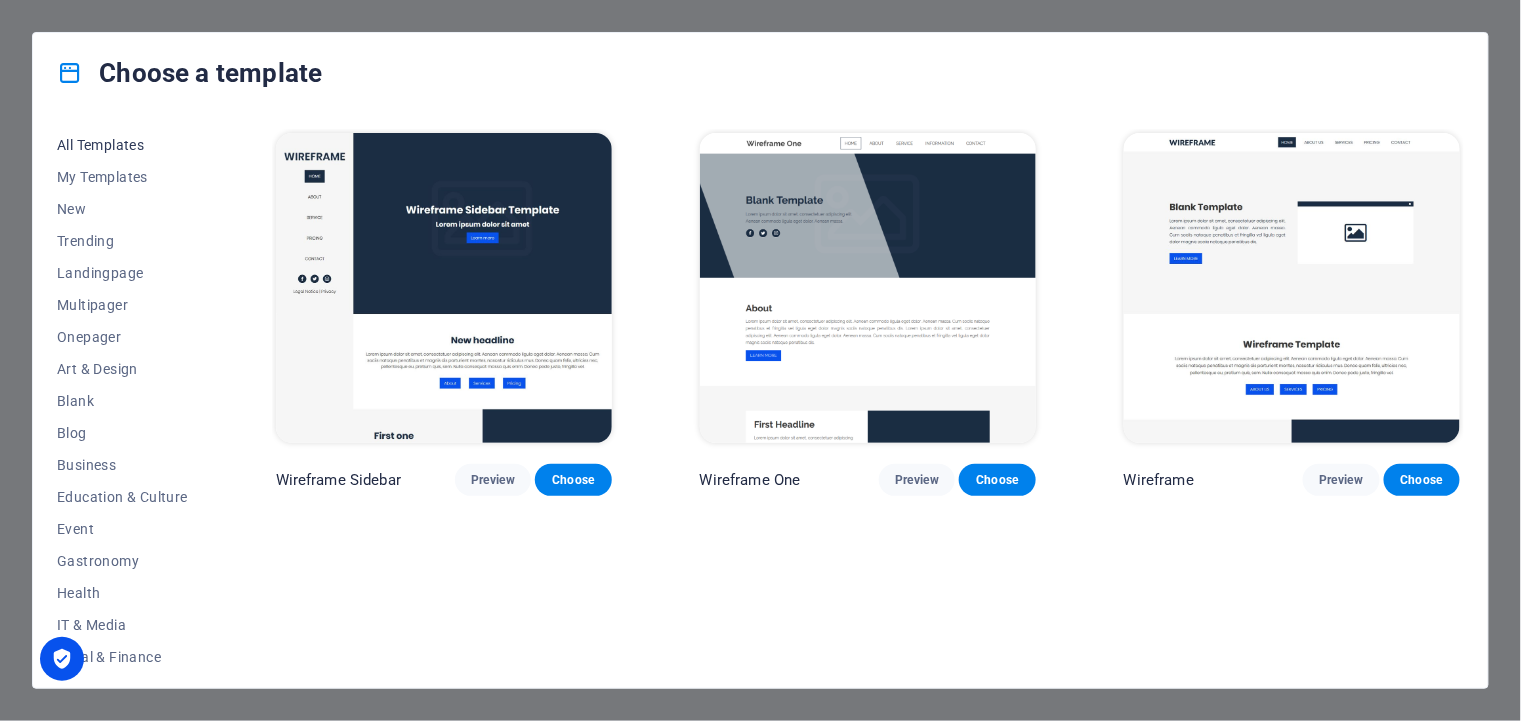 click on "All Templates" at bounding box center [122, 145] 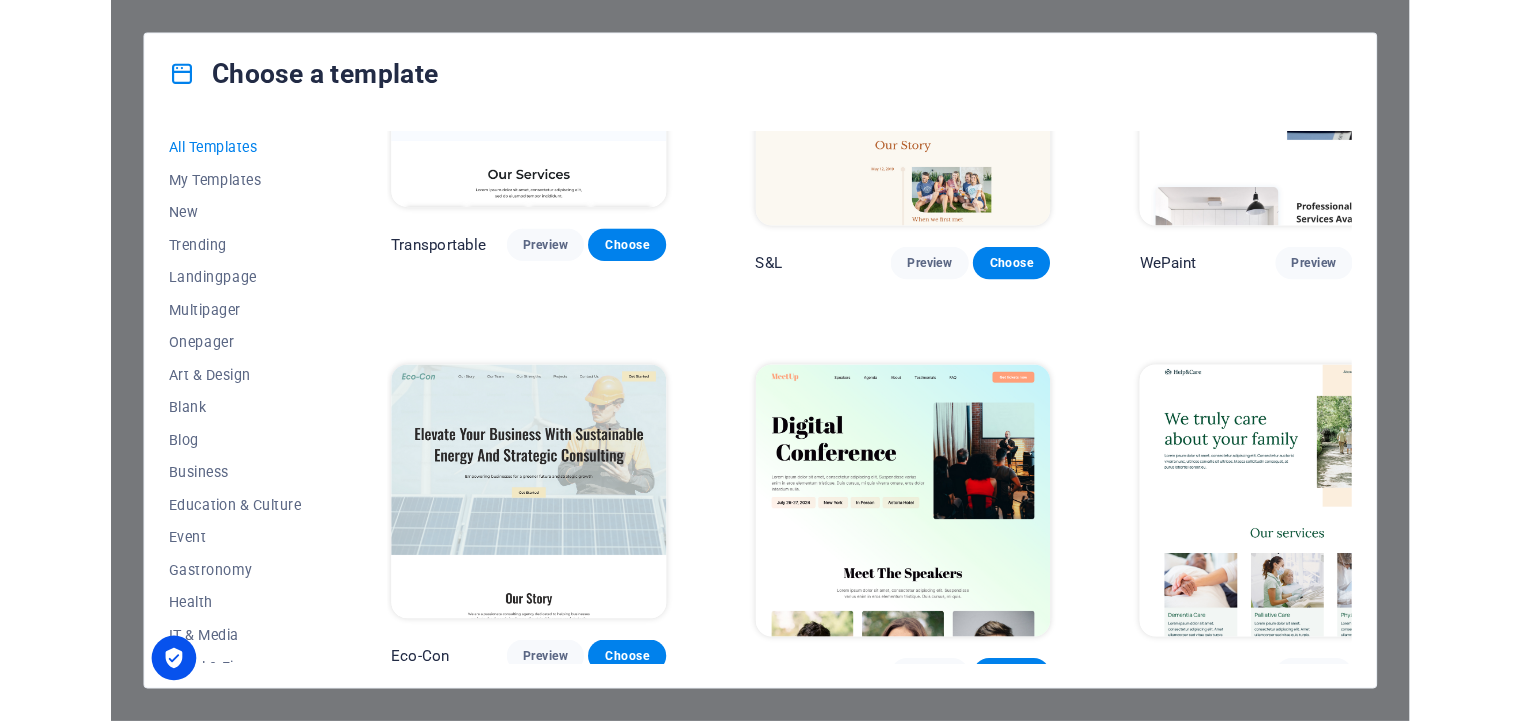 scroll, scrollTop: 685, scrollLeft: 0, axis: vertical 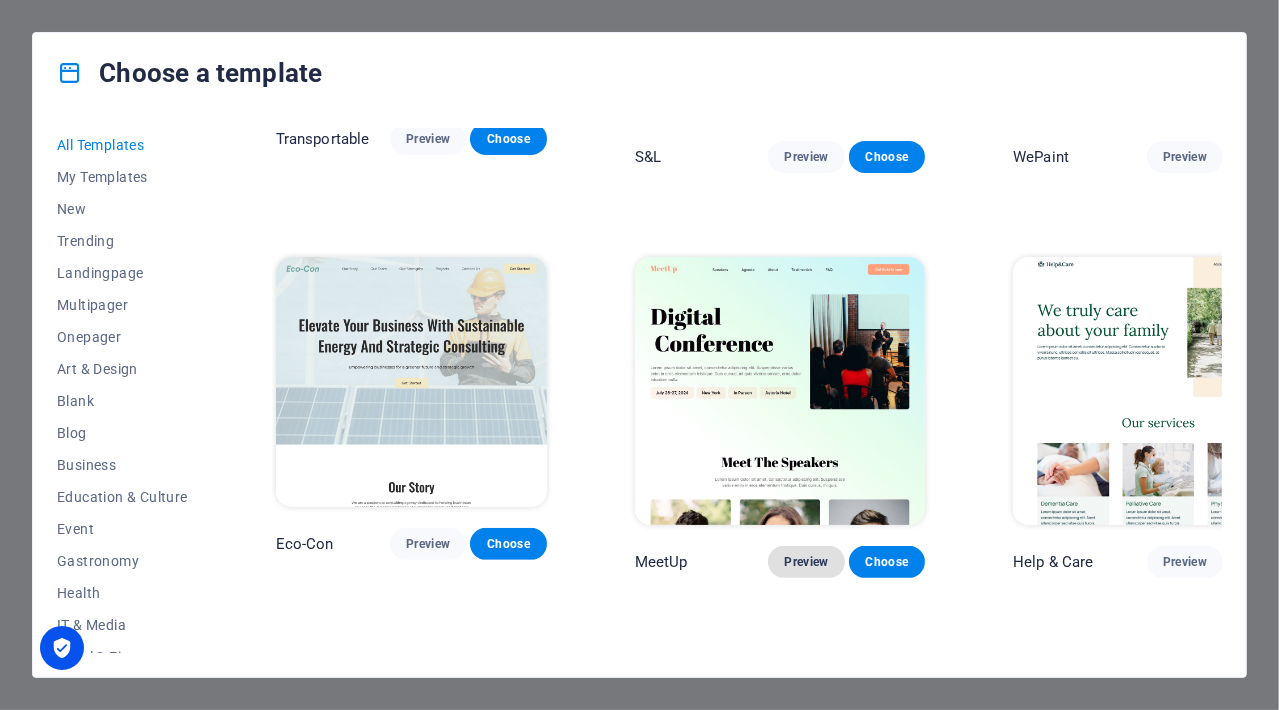 click on "Preview" at bounding box center [806, 562] 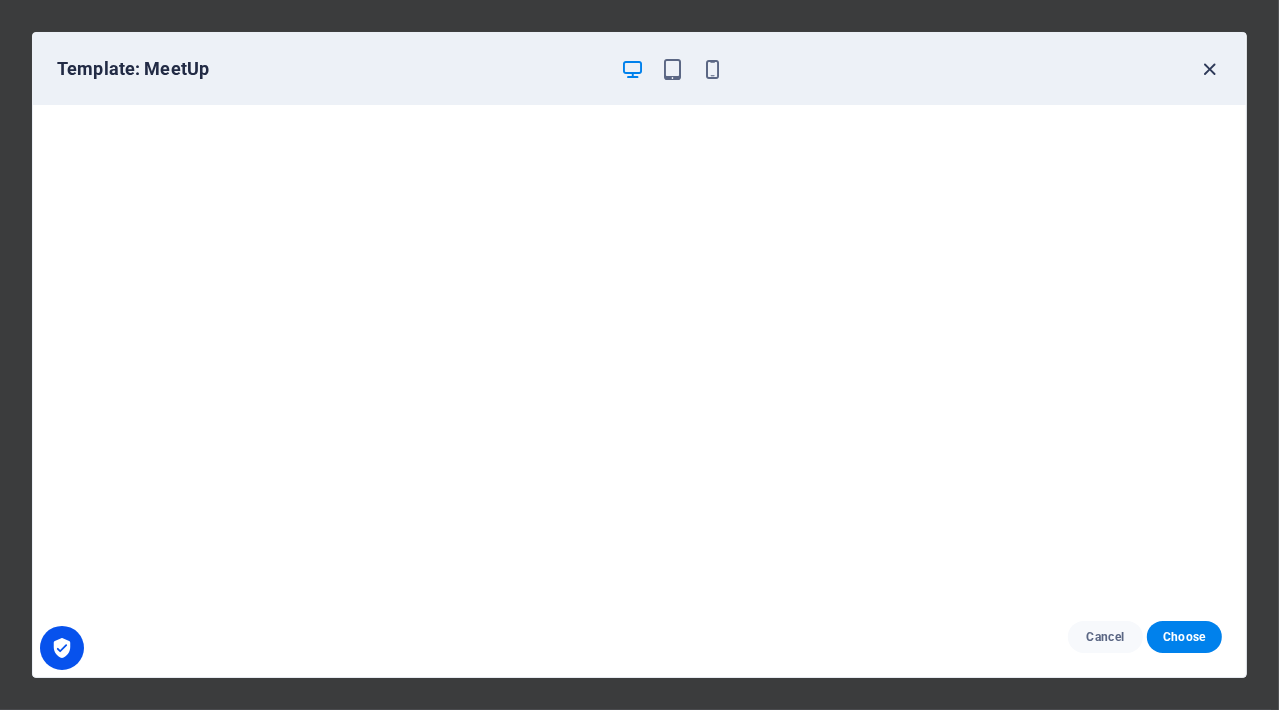 click at bounding box center [1210, 69] 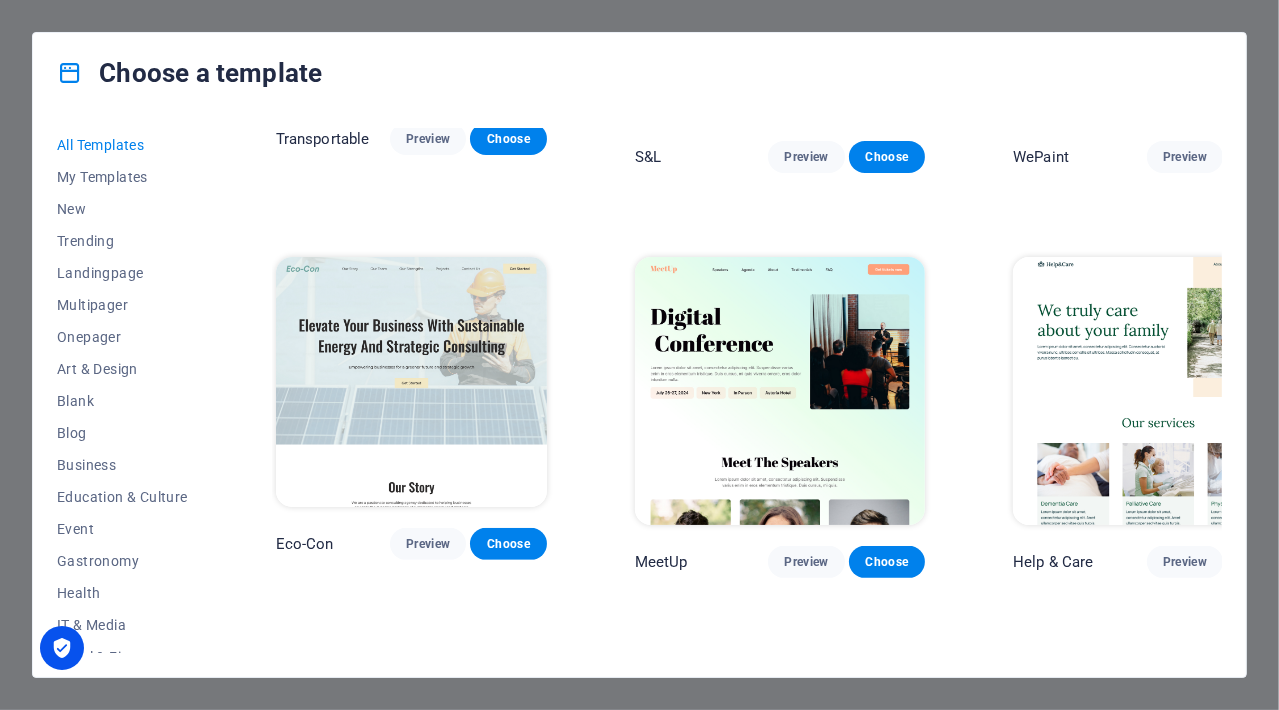 click on "Choose a template All Templates My Templates New Trending Landingpage Multipager Onepager Art & Design Blank Blog Business Education & Culture Event Gastronomy Health IT & Media Legal & Finance Non-Profit Performance Portfolio Services Sports & Beauty Trades Travel Wireframe Peoneera Preview Choose Art Museum Preview Choose Wonder Planner Preview Choose Transportable Preview Choose S&L Preview Choose WePaint Preview Choose Eco-Con Preview Choose MeetUp Preview Choose Help & Care Preview Choose Podcaster Preview Choose Academix Preview Choose BIG [PERSON_NAME] Shop Preview Choose Health & Food Preview Choose UrbanNest Interiors Preview Choose Green Change Preview Choose The Beauty Temple Preview Choose WeTrain Preview Choose Cleaner Preview Choose [PERSON_NAME] Preview Choose Delicioso Preview Choose Dream Garden Preview Choose LumeDeAqua Preview Choose Pets Care Preview Choose SafeSpace Preview Choose Midnight Rain Bar Preview Choose Drive Preview Choose Estator Preview Choose Health Group Preview Choose Preview One" at bounding box center (639, 355) 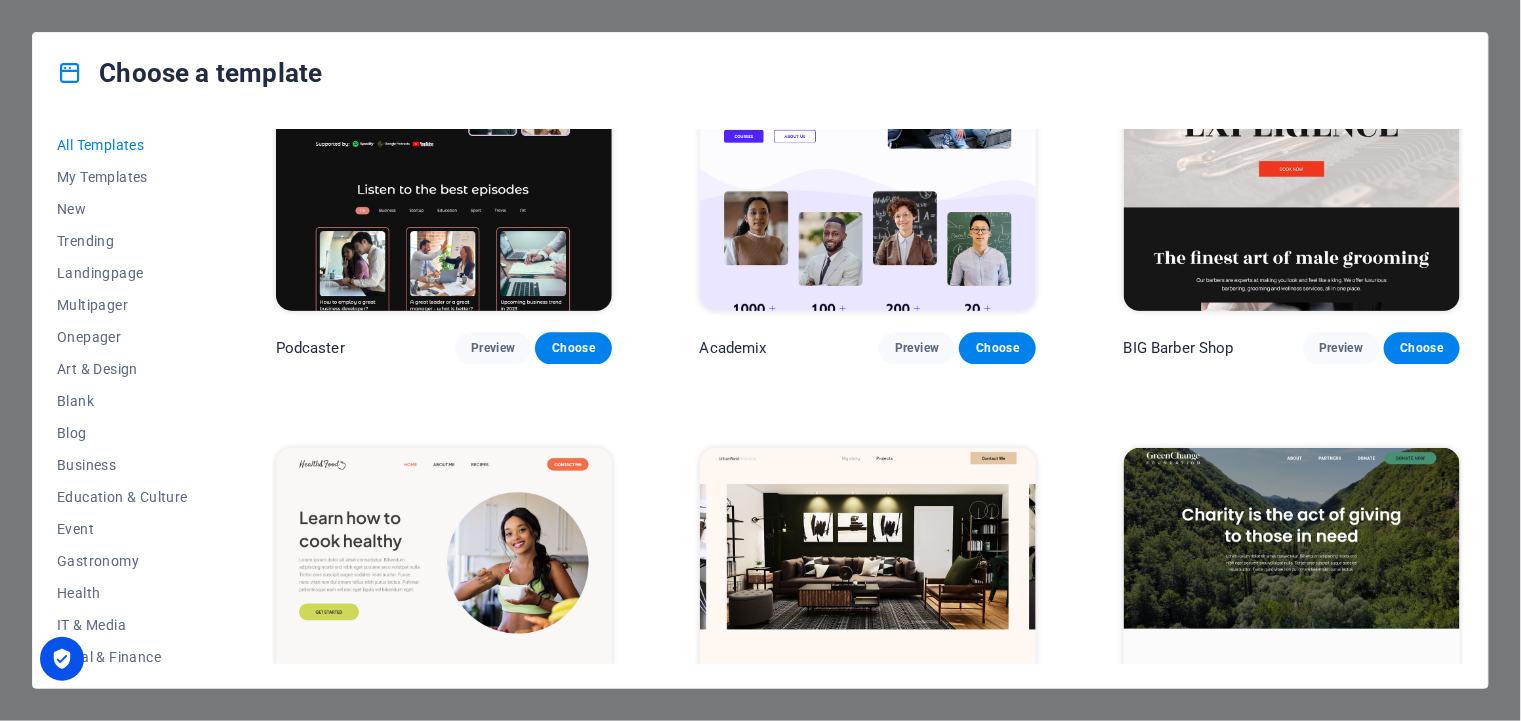 scroll, scrollTop: 1605, scrollLeft: 0, axis: vertical 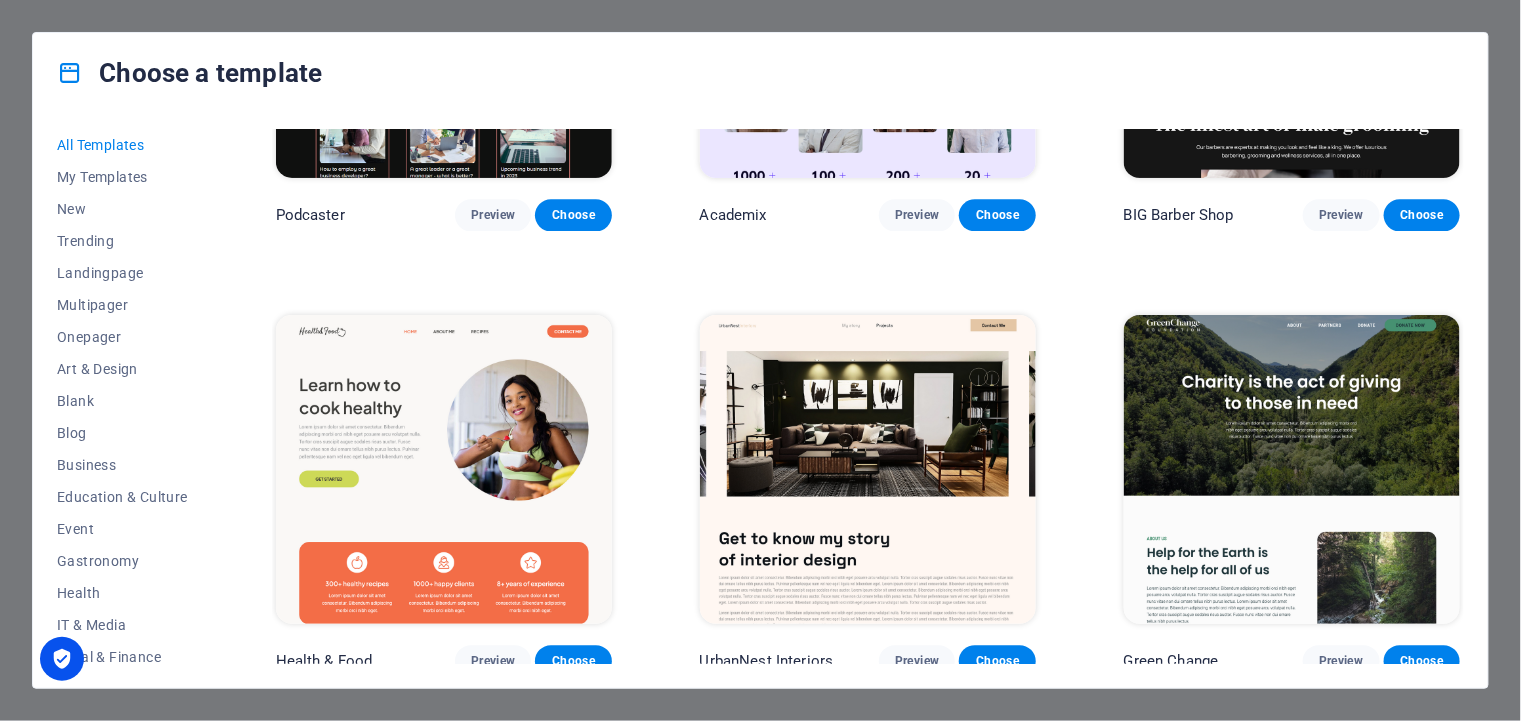 click at bounding box center [62, 659] 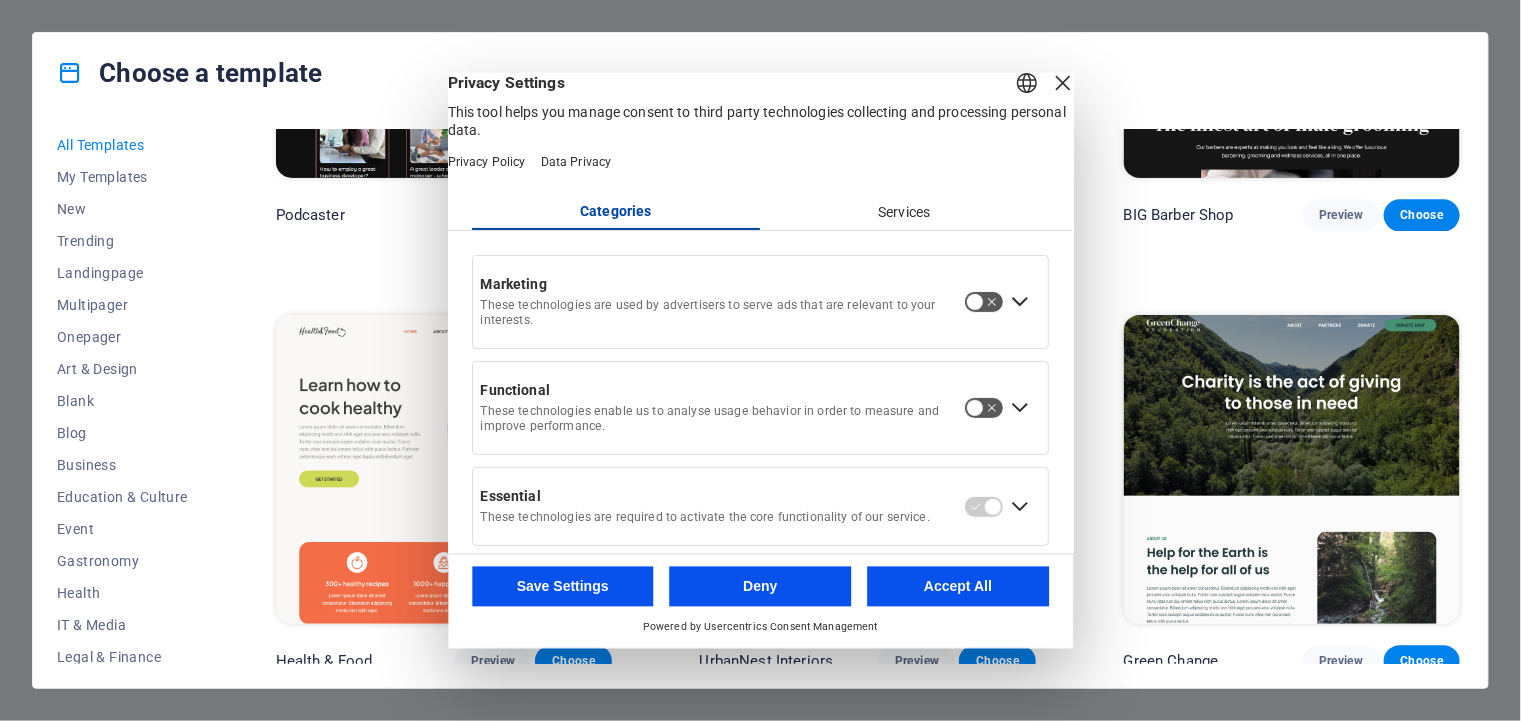 click on "Choose a template All Templates My Templates New Trending Landingpage Multipager Onepager Art & Design Blank Blog Business Education & Culture Event Gastronomy Health IT & Media Legal & Finance Non-Profit Performance Portfolio Services Sports & Beauty Trades Travel Wireframe Peoneera Preview Choose Art Museum Preview Choose Wonder Planner Preview Choose Transportable Preview Choose S&L Preview Choose WePaint Preview Choose Eco-Con Preview Choose MeetUp Preview Choose Help & Care Preview Choose Podcaster Preview Choose Academix Preview Choose BIG [PERSON_NAME] Shop Preview Choose Health & Food Preview Choose UrbanNest Interiors Preview Choose Green Change Preview Choose The Beauty Temple Preview Choose WeTrain Preview Choose Cleaner Preview Choose [PERSON_NAME] Preview Choose Delicioso Preview Choose Dream Garden Preview Choose LumeDeAqua Preview Choose Pets Care Preview Choose SafeSpace Preview Choose Midnight Rain Bar Preview Choose Drive Preview Choose Estator Preview Choose Health Group Preview Choose Preview One" at bounding box center (760, 360) 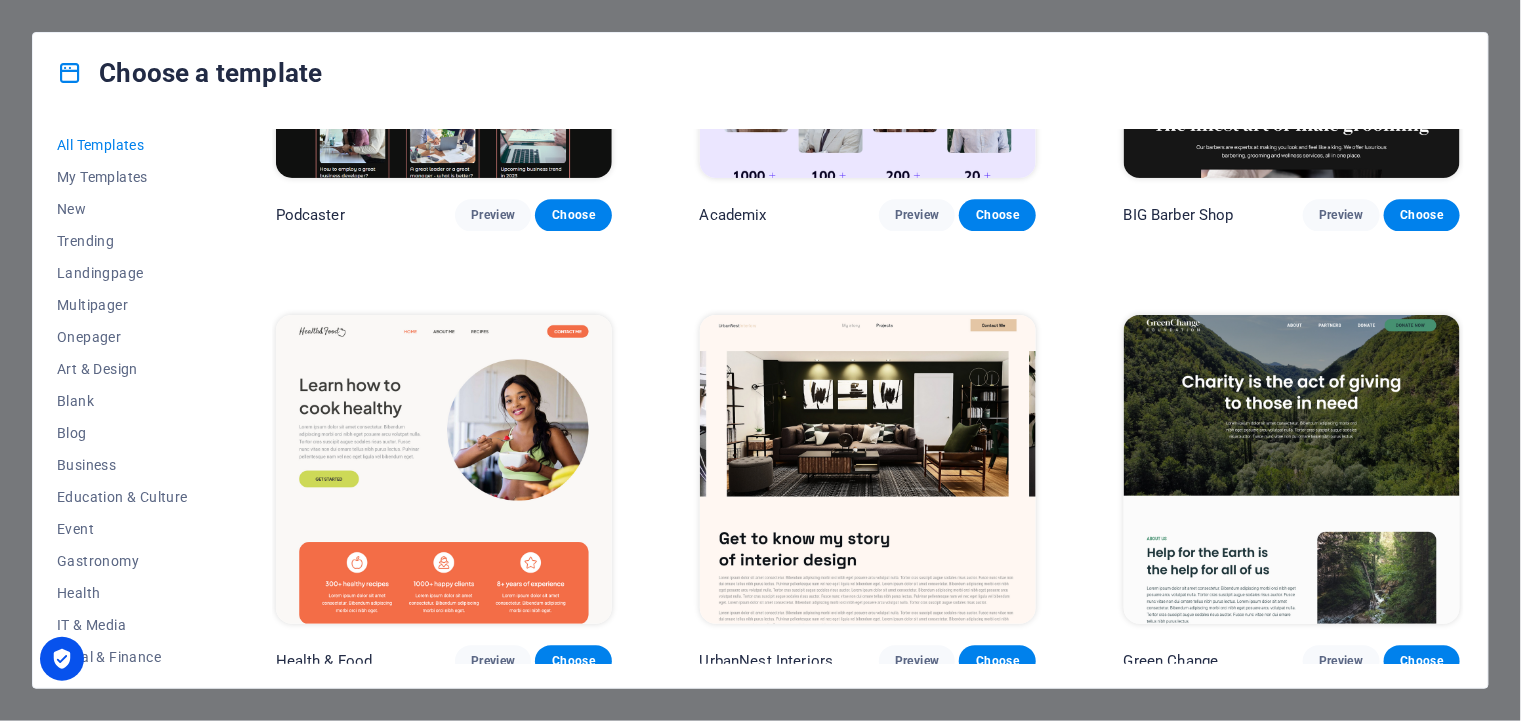 click on "Choose a template All Templates My Templates New Trending Landingpage Multipager Onepager Art & Design Blank Blog Business Education & Culture Event Gastronomy Health IT & Media Legal & Finance Non-Profit Performance Portfolio Services Sports & Beauty Trades Travel Wireframe Peoneera Preview Choose Art Museum Preview Choose Wonder Planner Preview Choose Transportable Preview Choose S&L Preview Choose WePaint Preview Choose Eco-Con Preview Choose MeetUp Preview Choose Help & Care Preview Choose Podcaster Preview Choose Academix Preview Choose BIG [PERSON_NAME] Shop Preview Choose Health & Food Preview Choose UrbanNest Interiors Preview Choose Green Change Preview Choose The Beauty Temple Preview Choose WeTrain Preview Choose Cleaner Preview Choose [PERSON_NAME] Preview Choose Delicioso Preview Choose Dream Garden Preview Choose LumeDeAqua Preview Choose Pets Care Preview Choose SafeSpace Preview Choose Midnight Rain Bar Preview Choose Drive Preview Choose Estator Preview Choose Health Group Preview Choose Preview One" at bounding box center (760, 360) 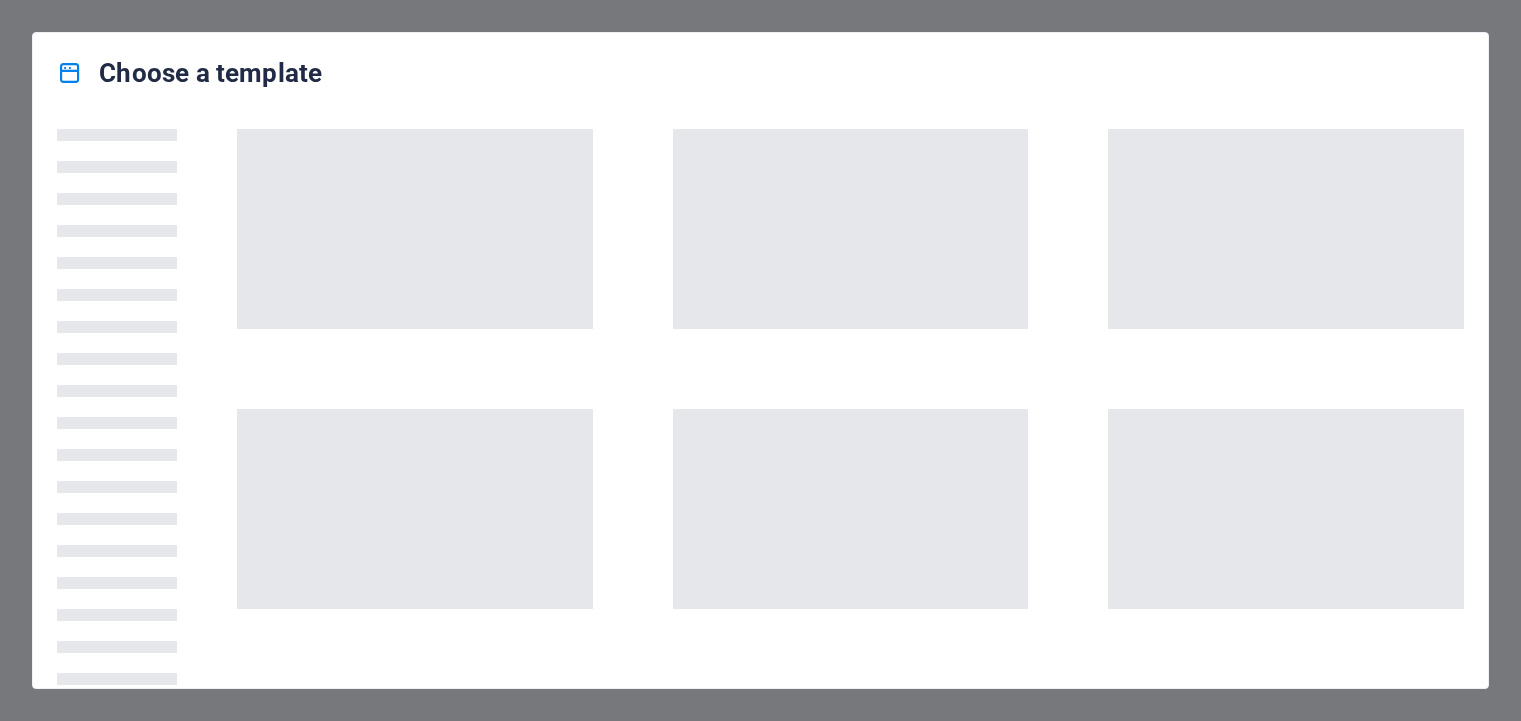 scroll, scrollTop: 0, scrollLeft: 0, axis: both 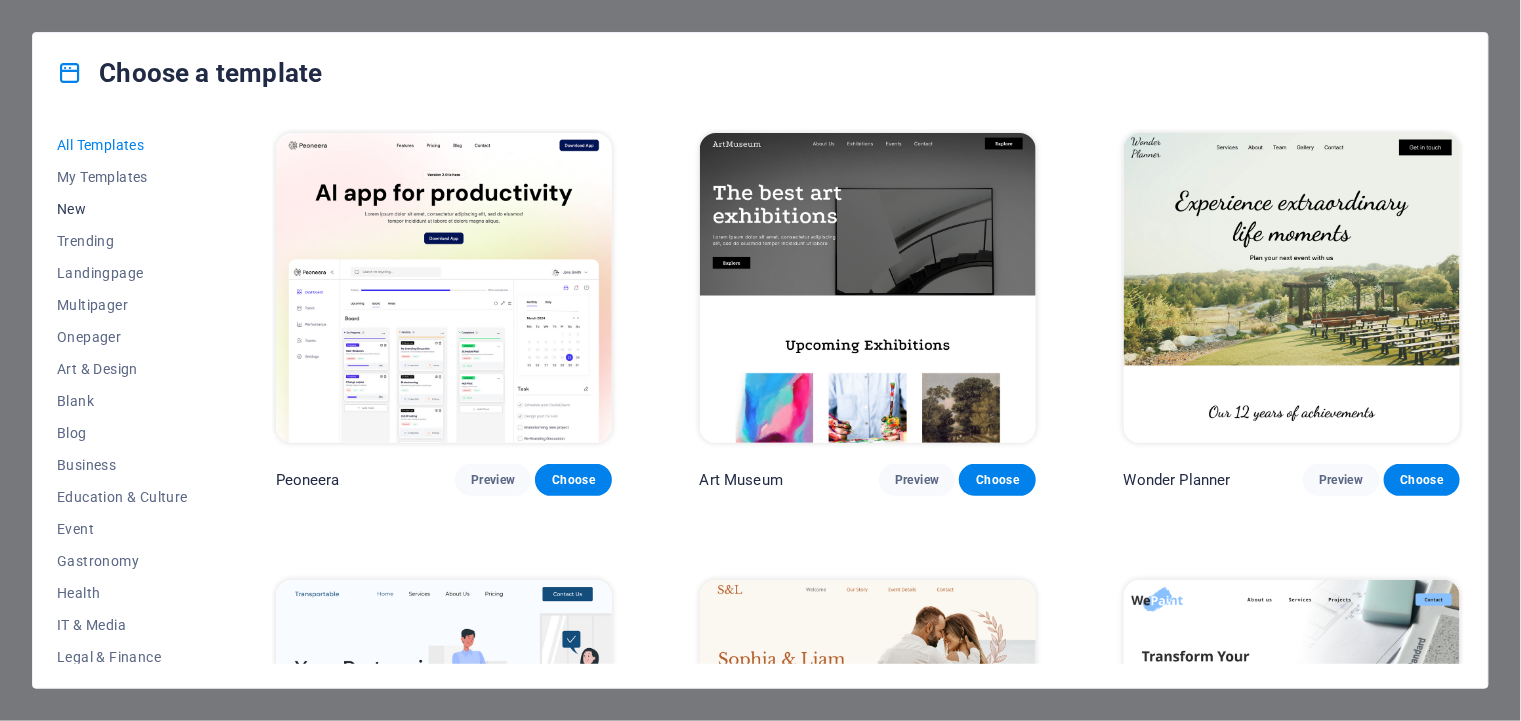 click on "New" at bounding box center [122, 209] 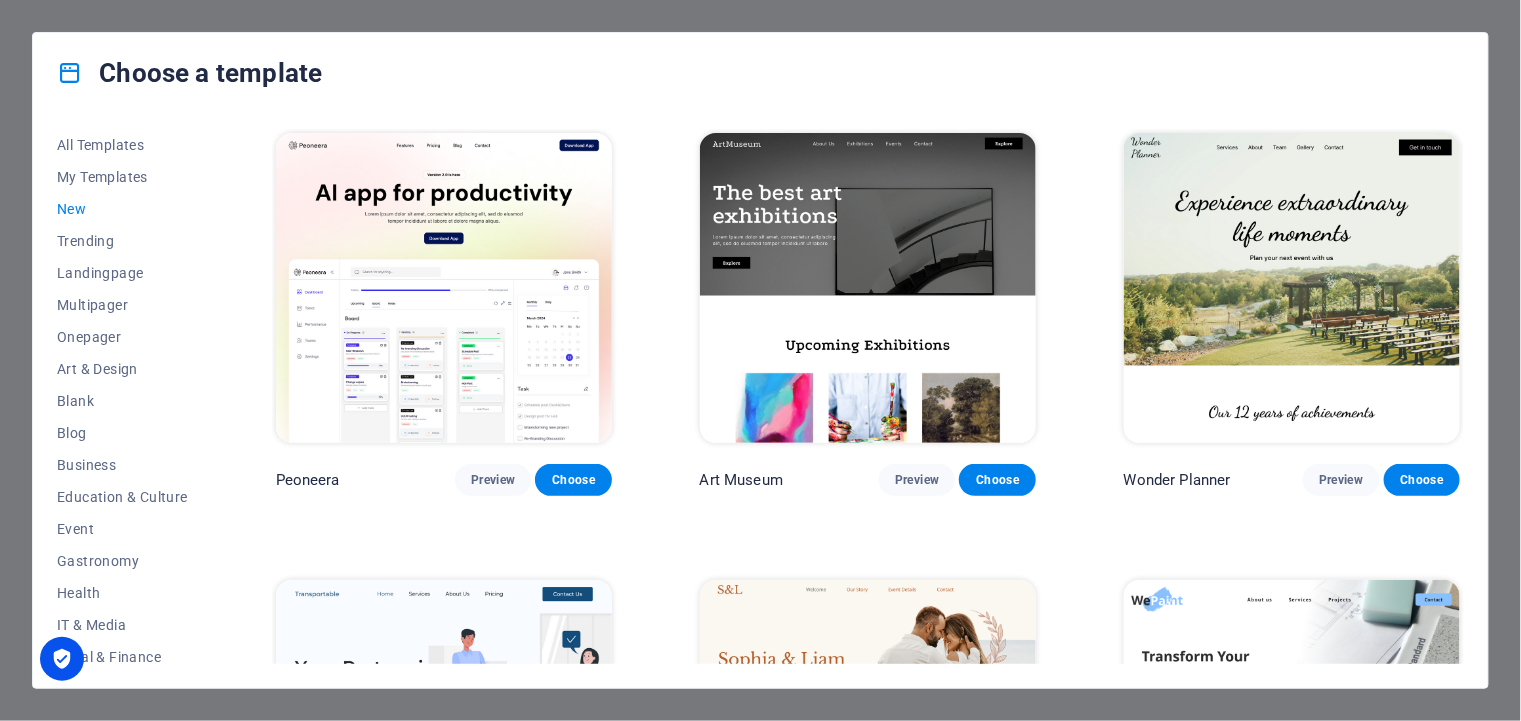 click on "New" at bounding box center [122, 209] 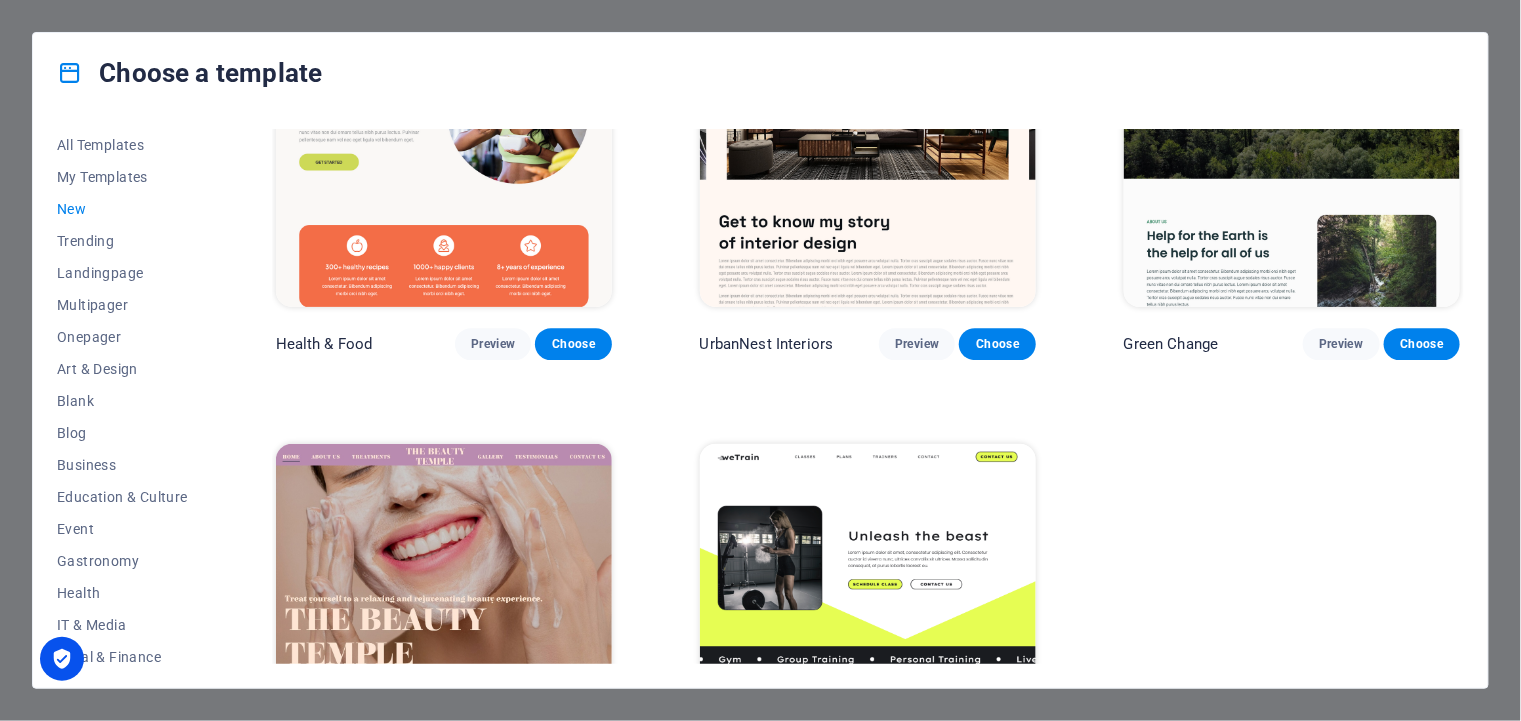 scroll, scrollTop: 2049, scrollLeft: 0, axis: vertical 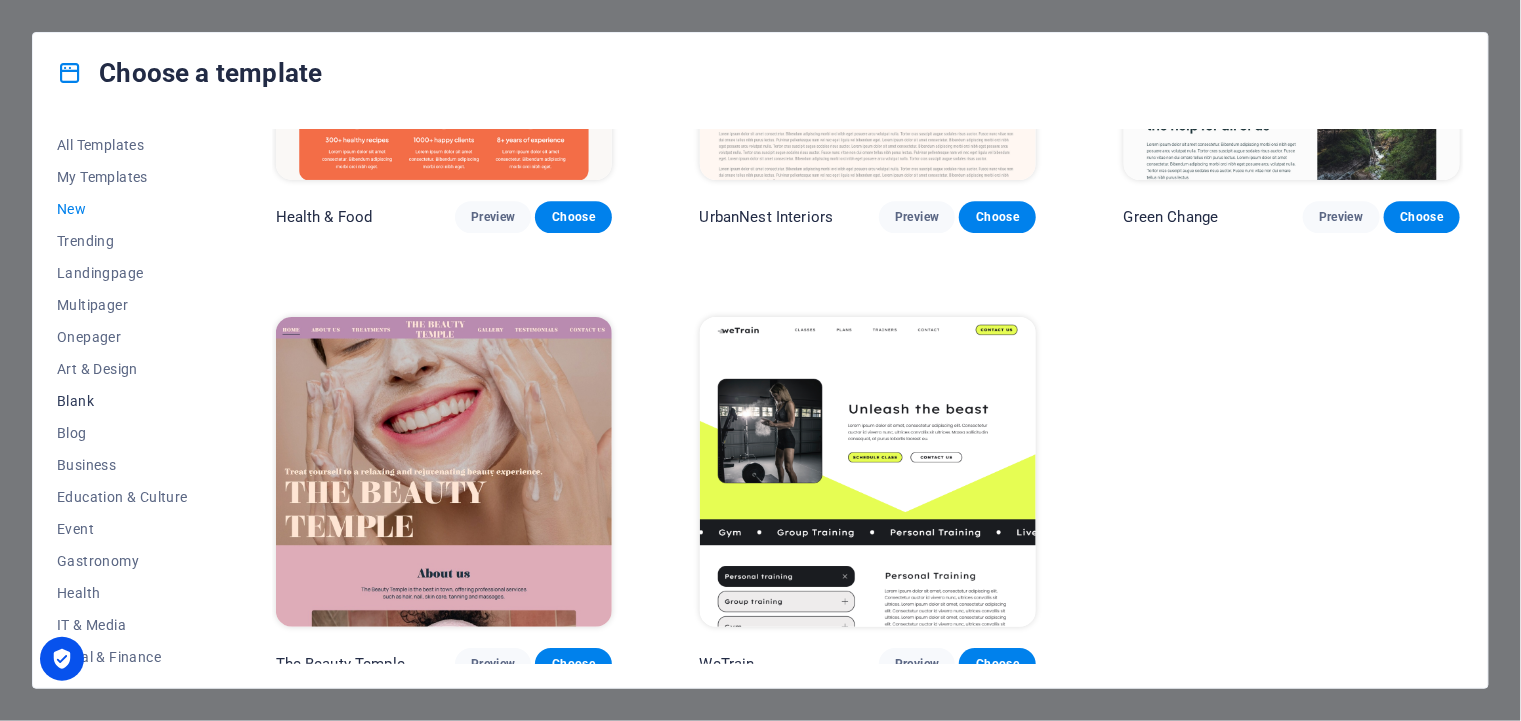 click on "Blank" at bounding box center (122, 401) 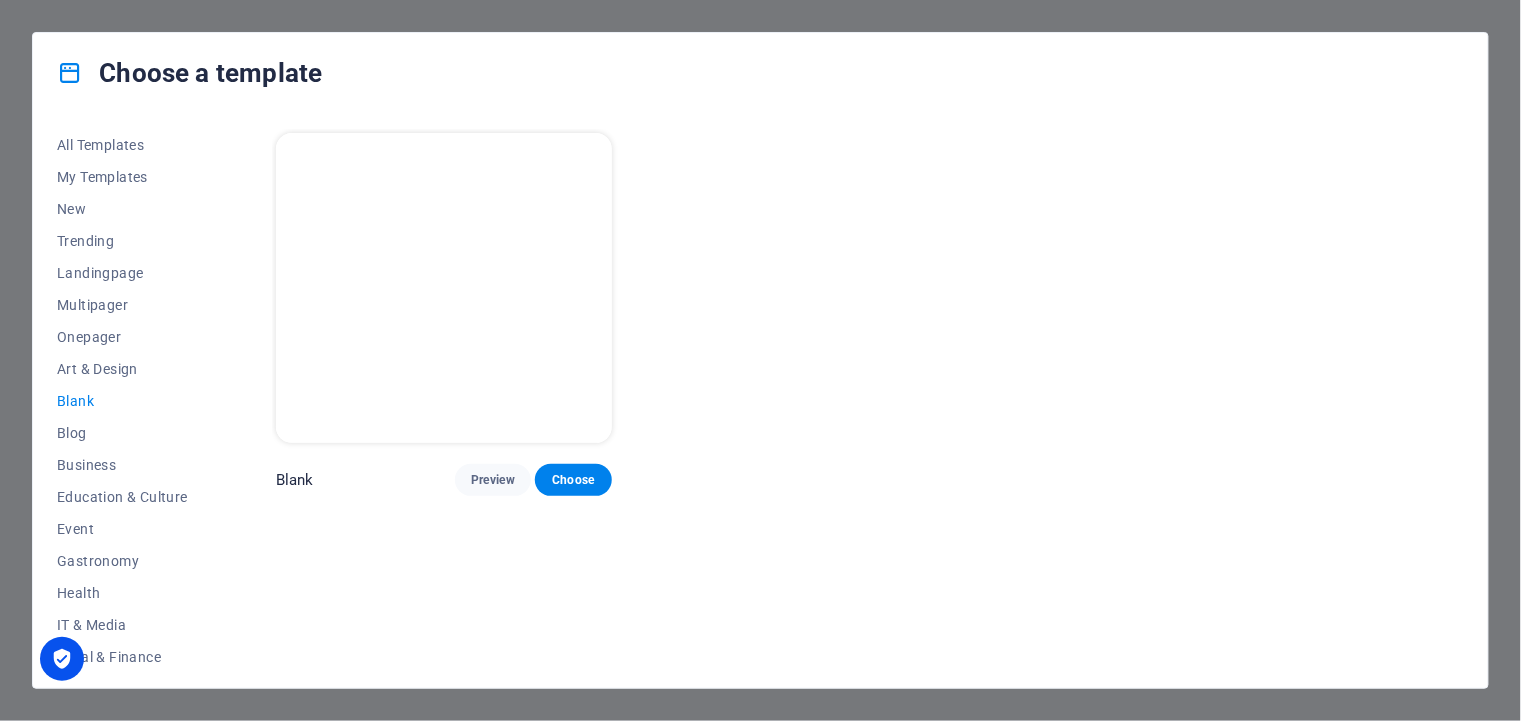 click on "Blank" at bounding box center (122, 401) 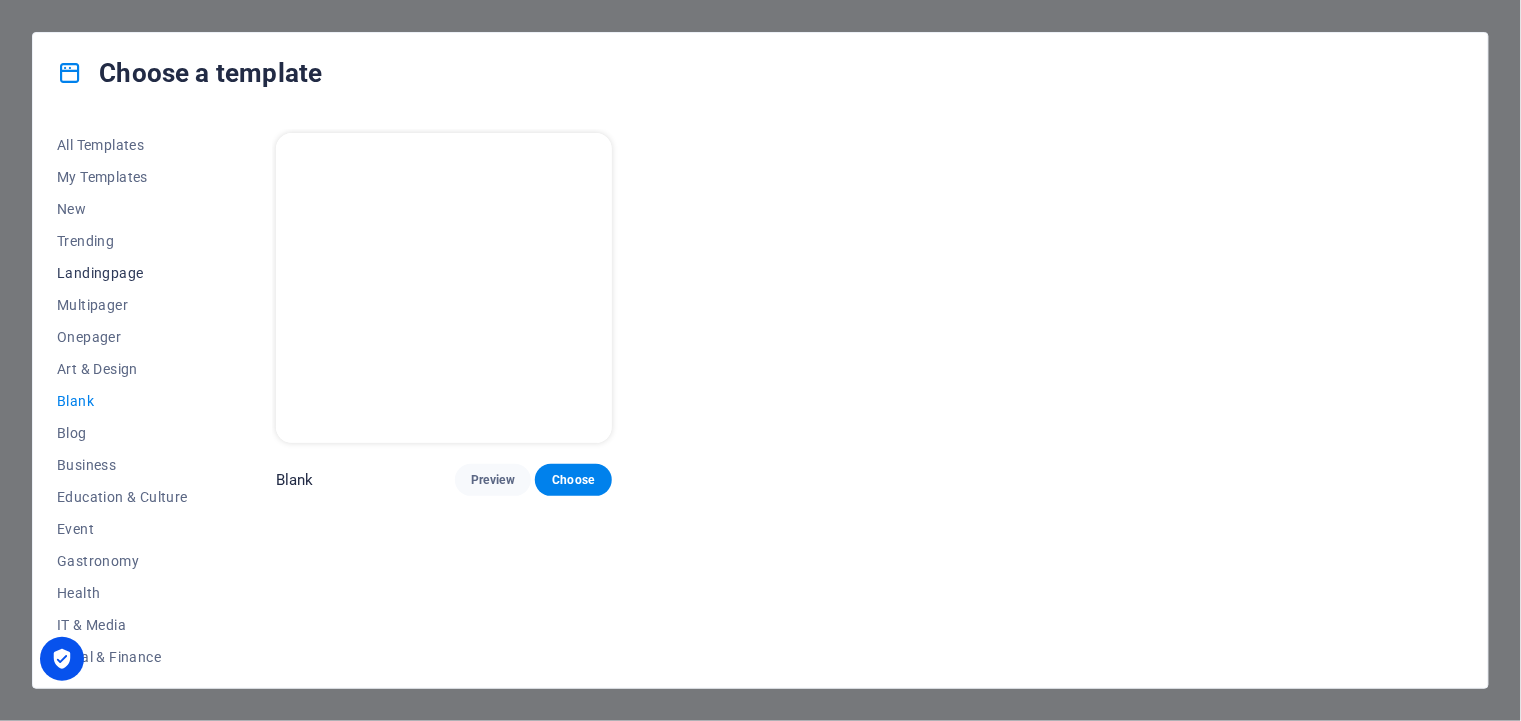 click on "Landingpage" at bounding box center [122, 273] 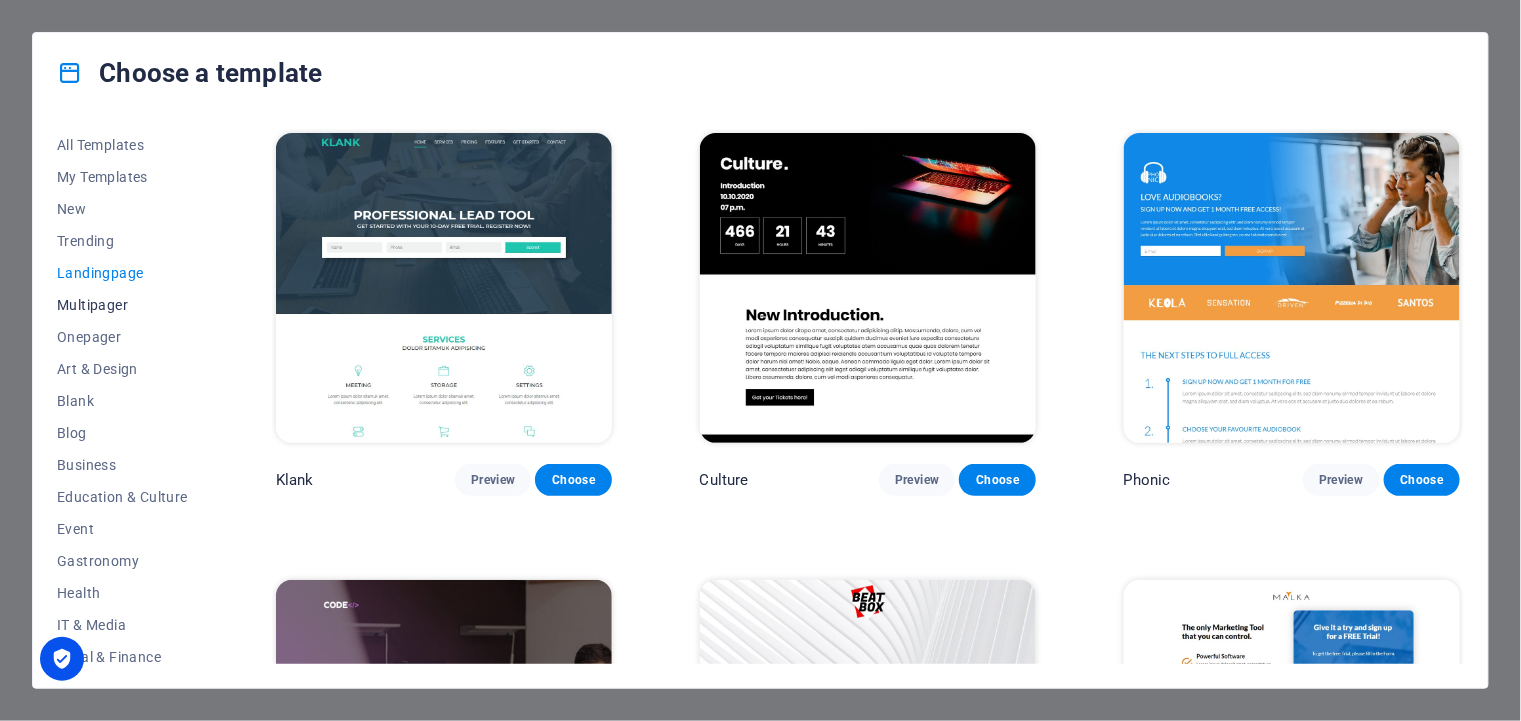 click on "Multipager" at bounding box center (122, 305) 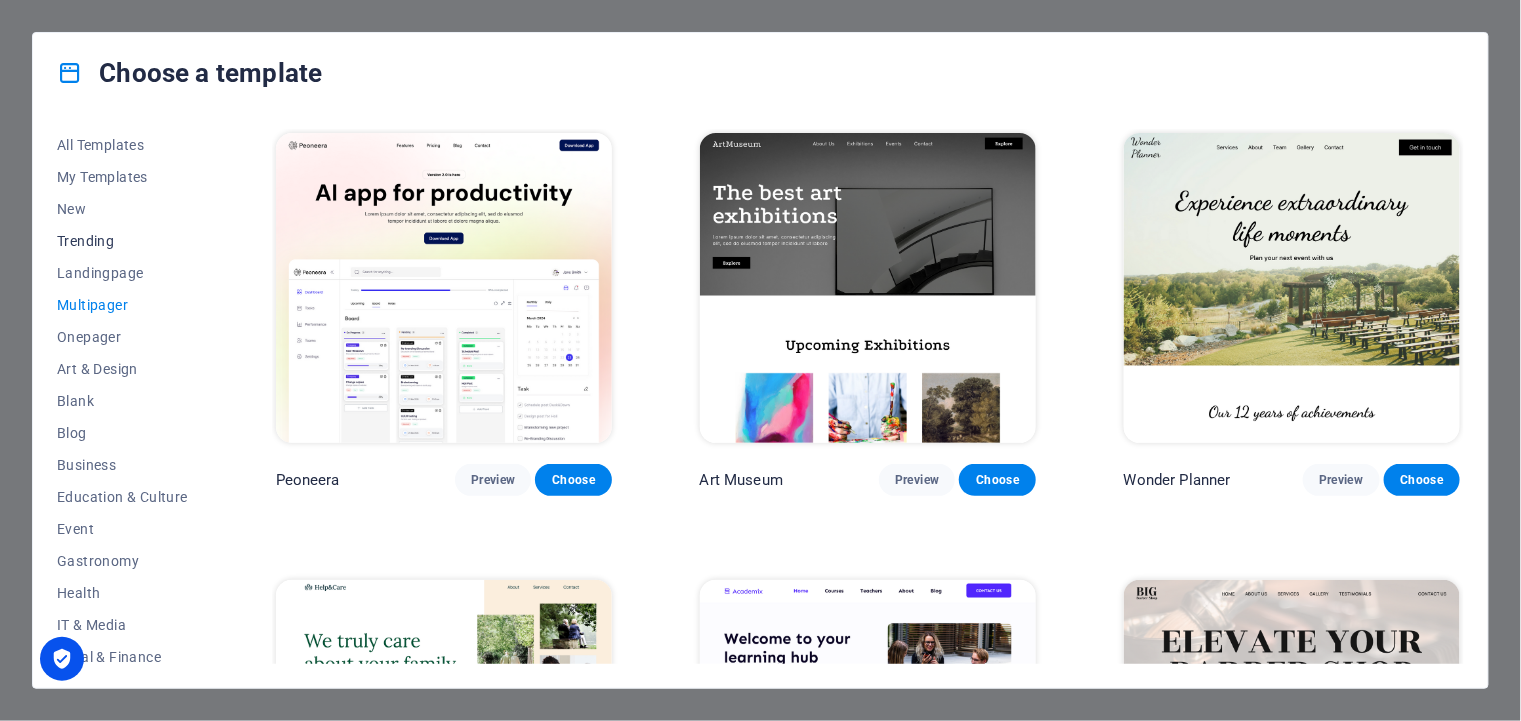 click on "Trending" at bounding box center [122, 241] 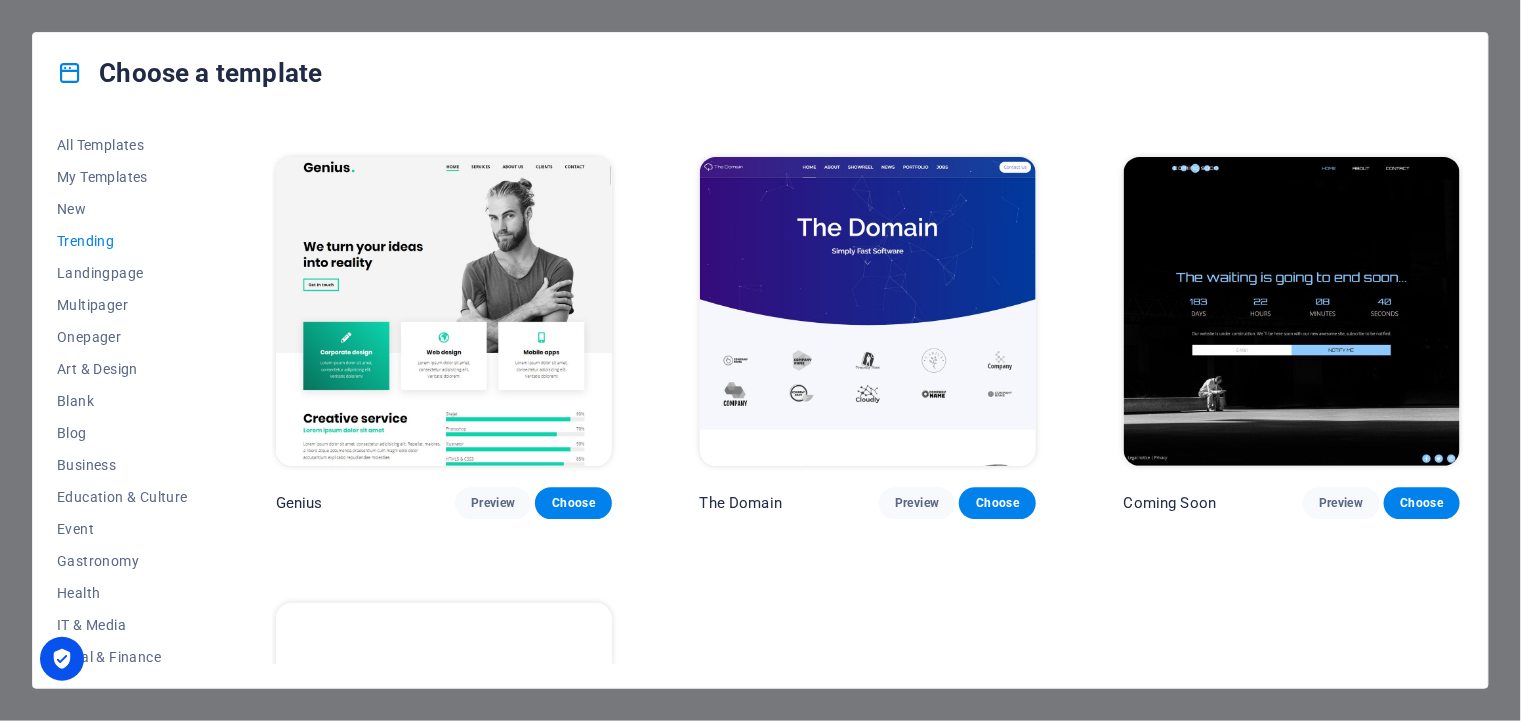 scroll, scrollTop: 1764, scrollLeft: 0, axis: vertical 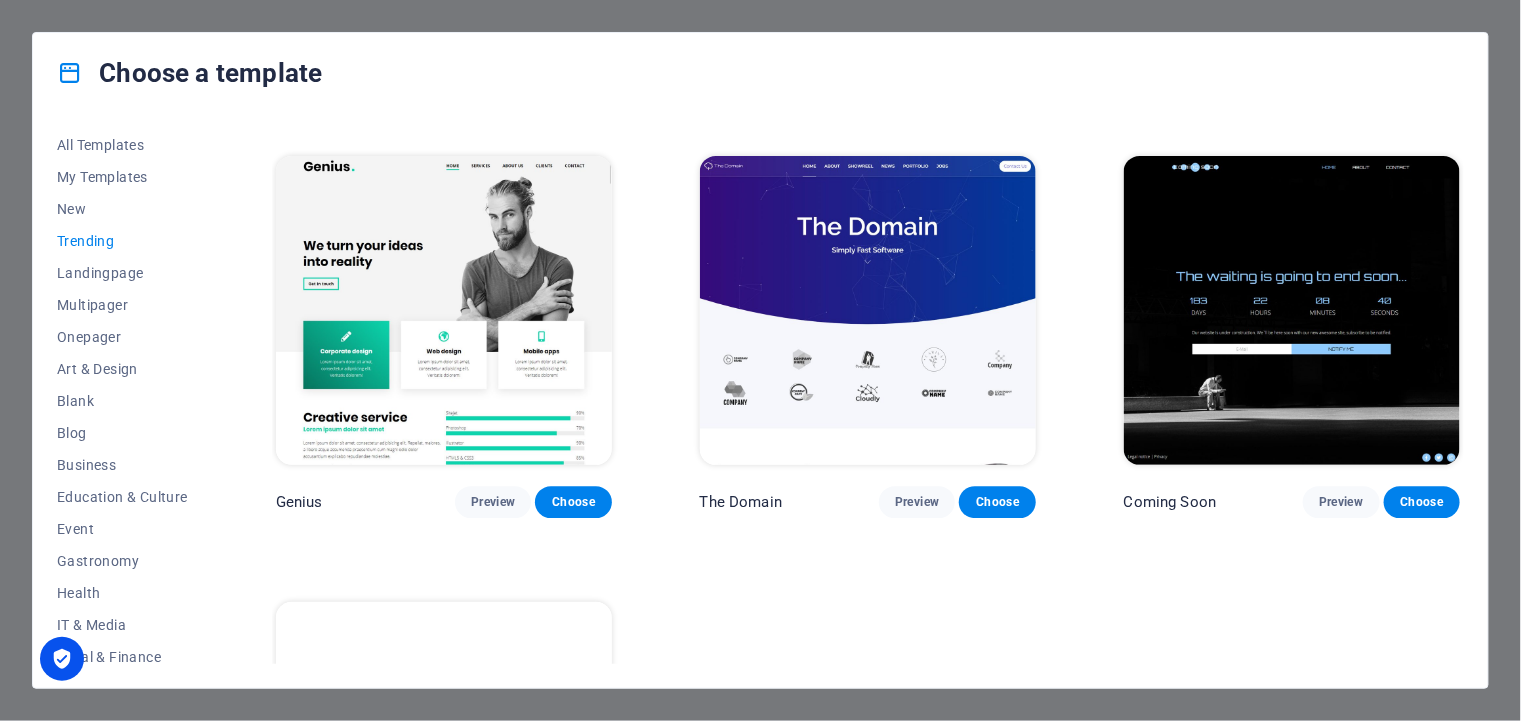 drag, startPoint x: 679, startPoint y: 457, endPoint x: 853, endPoint y: 523, distance: 186.09676 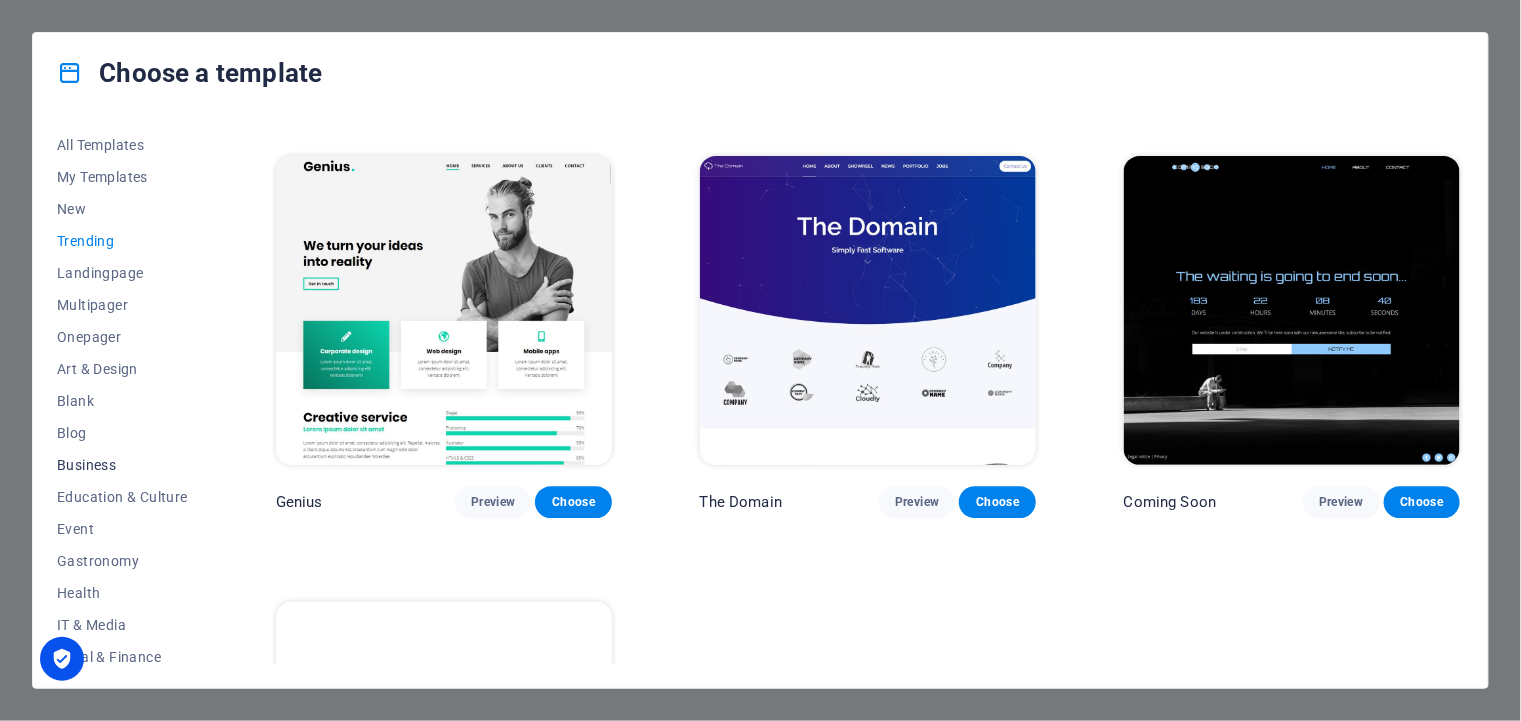 scroll, scrollTop: 263, scrollLeft: 0, axis: vertical 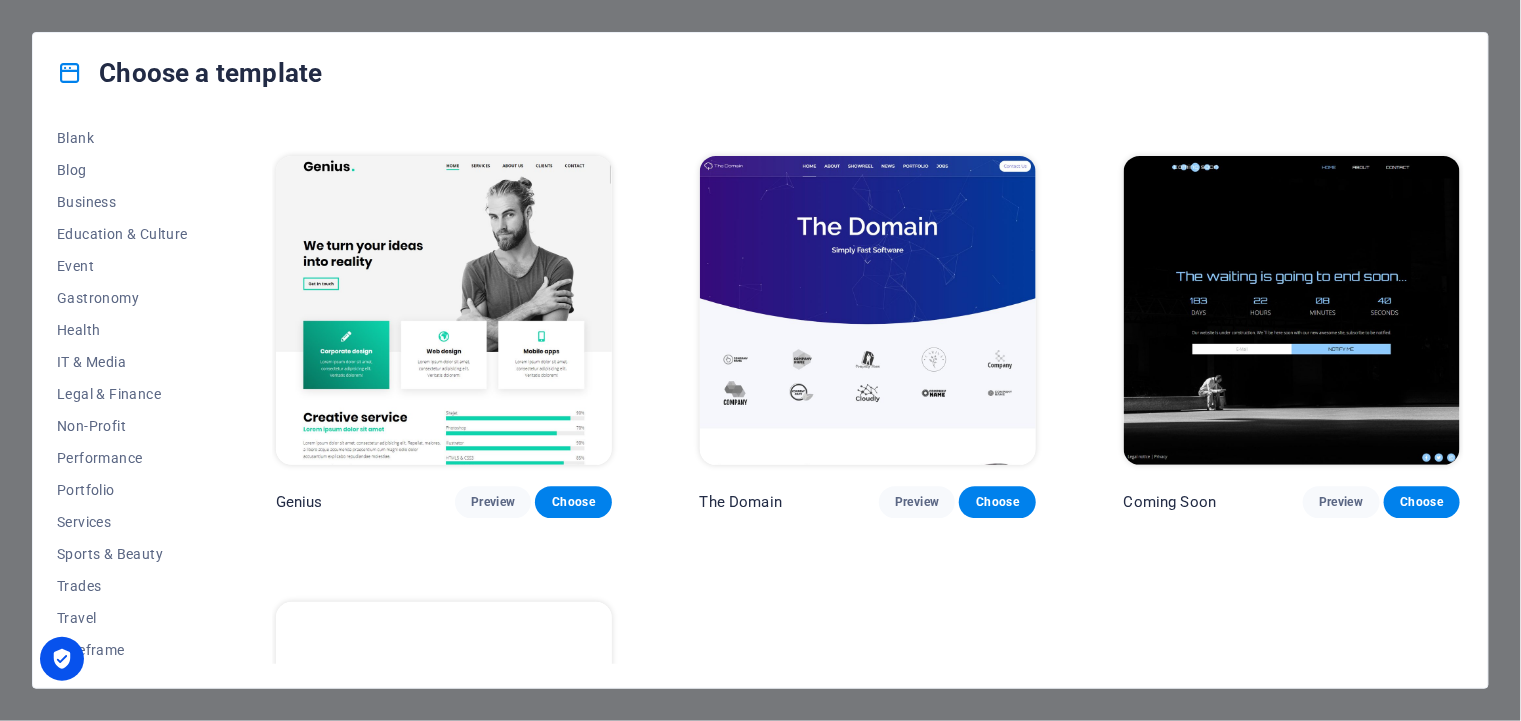 click on "Choose a template All Templates My Templates New Trending Landingpage Multipager Onepager Art & Design Blank Blog Business Education & Culture Event Gastronomy Health IT & Media Legal & Finance Non-Profit Performance Portfolio Services Sports & Beauty Trades Travel Wireframe Wonder Planner Preview Choose Transportable Preview Choose S&L Preview Choose WePaint Preview Choose Eco-Con Preview Choose Podcaster Preview Choose Academix Preview Choose Health & Food Preview Choose Green Change Preview Choose WeTrain Preview Choose Gadgets Preview Choose TechUp Preview Choose Genius Preview Choose The Domain Preview Choose Coming Soon Preview Choose Blank Preview Choose" at bounding box center [760, 360] 